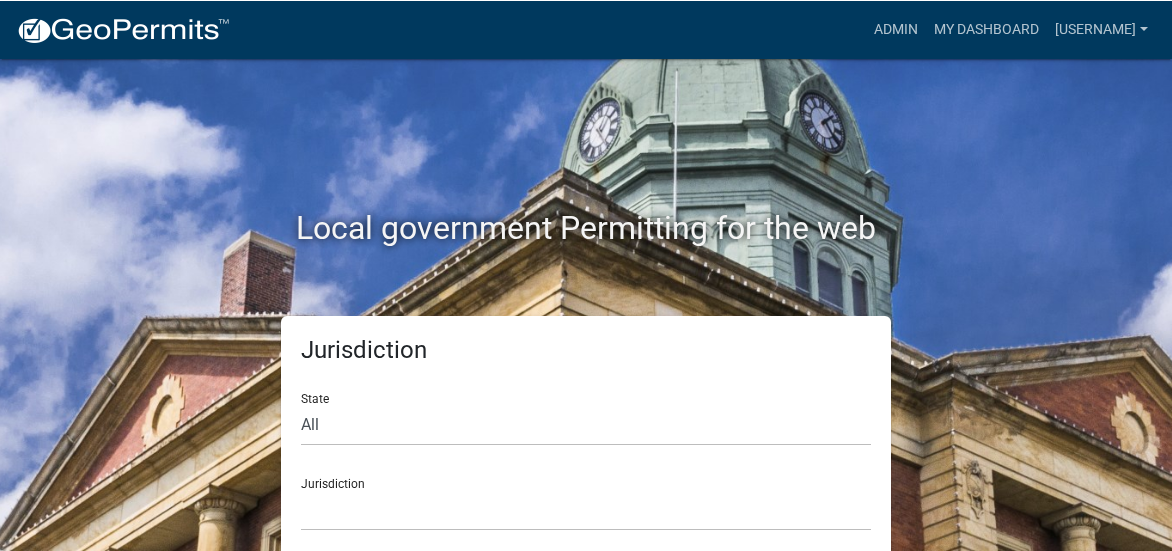 scroll, scrollTop: 0, scrollLeft: 0, axis: both 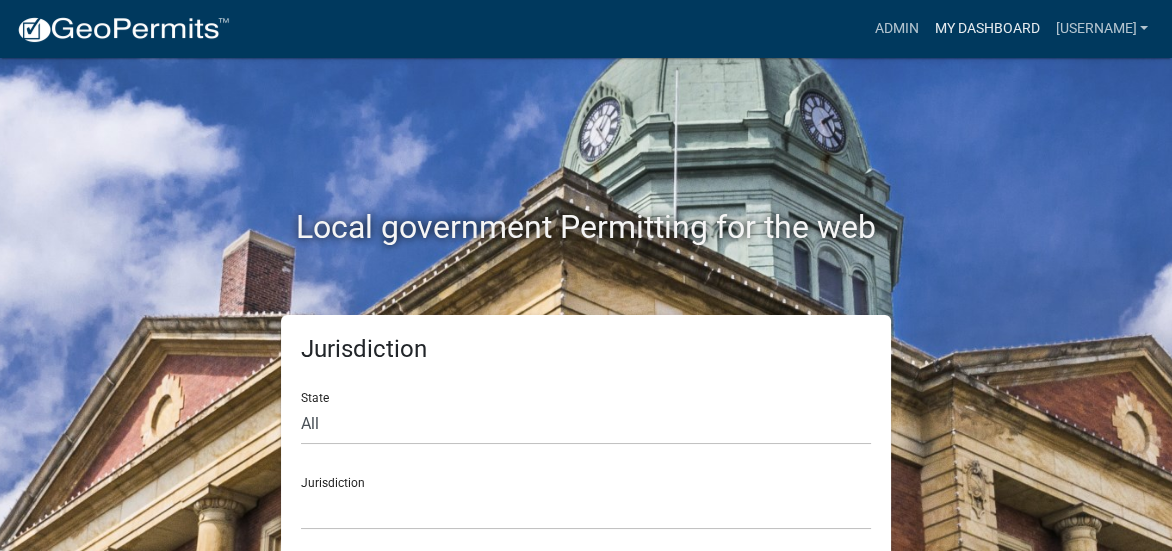click on "My Dashboard" at bounding box center [986, 29] 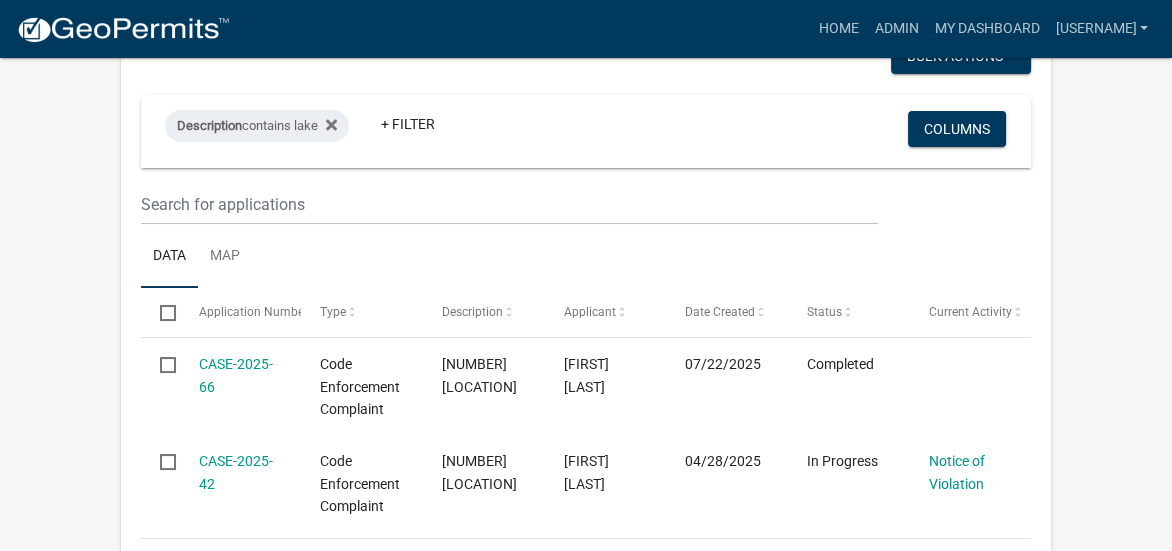 scroll, scrollTop: 100, scrollLeft: 0, axis: vertical 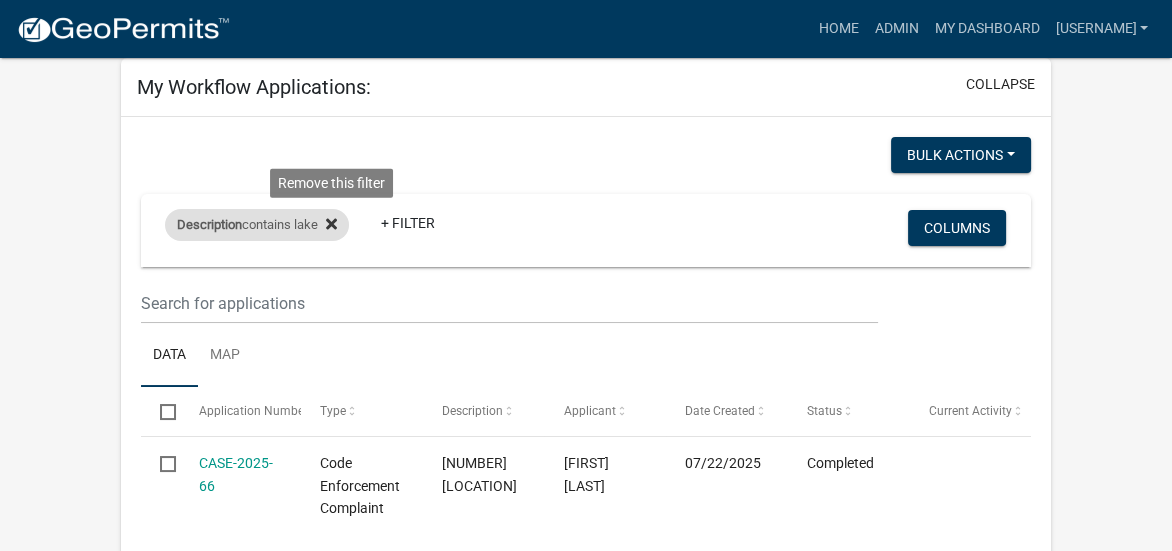 click 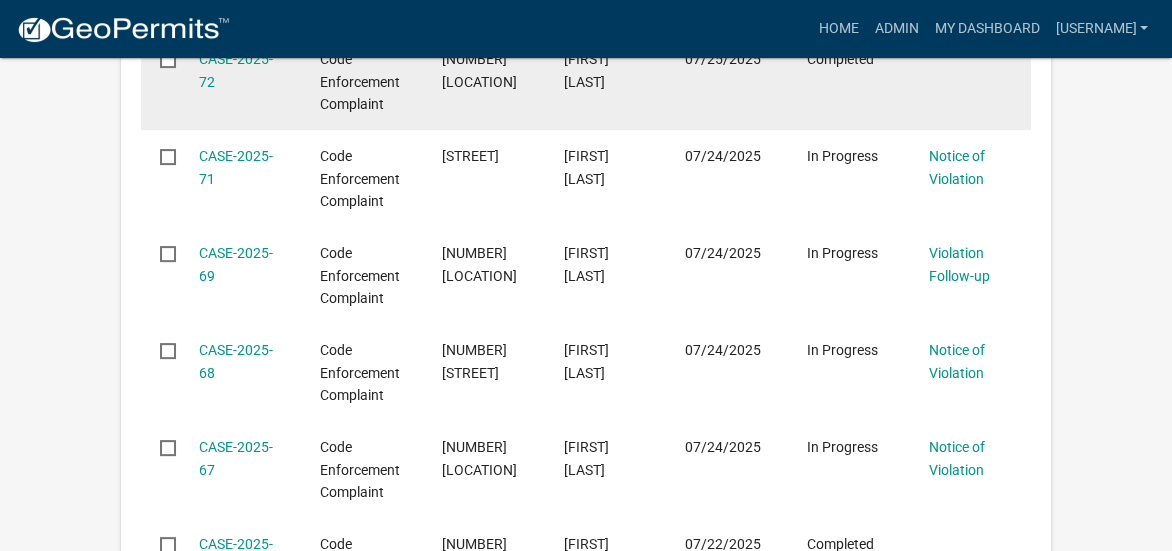 scroll, scrollTop: 700, scrollLeft: 0, axis: vertical 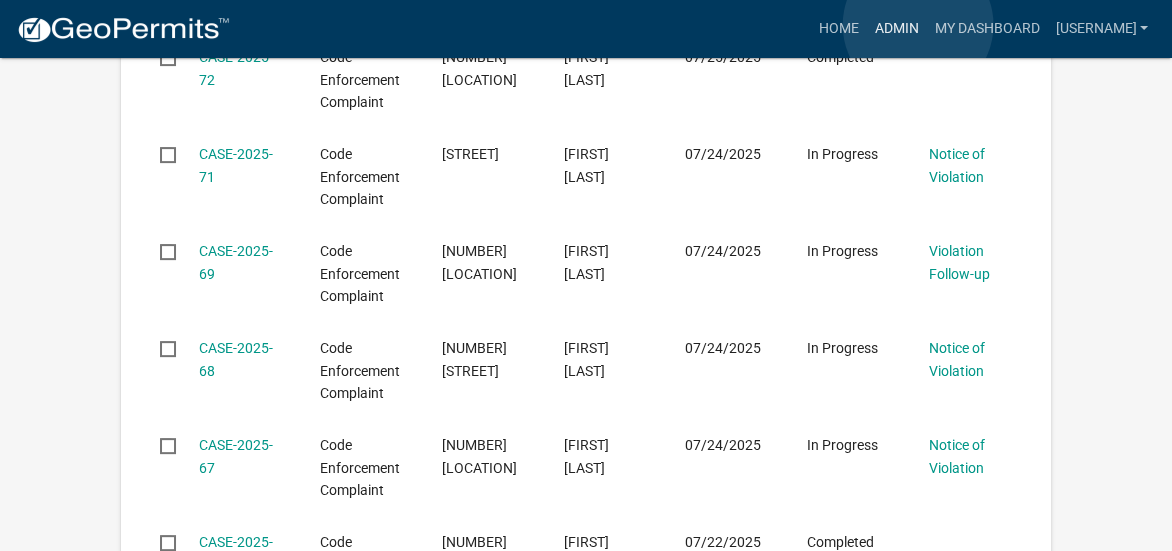 click on "Admin" at bounding box center [896, 29] 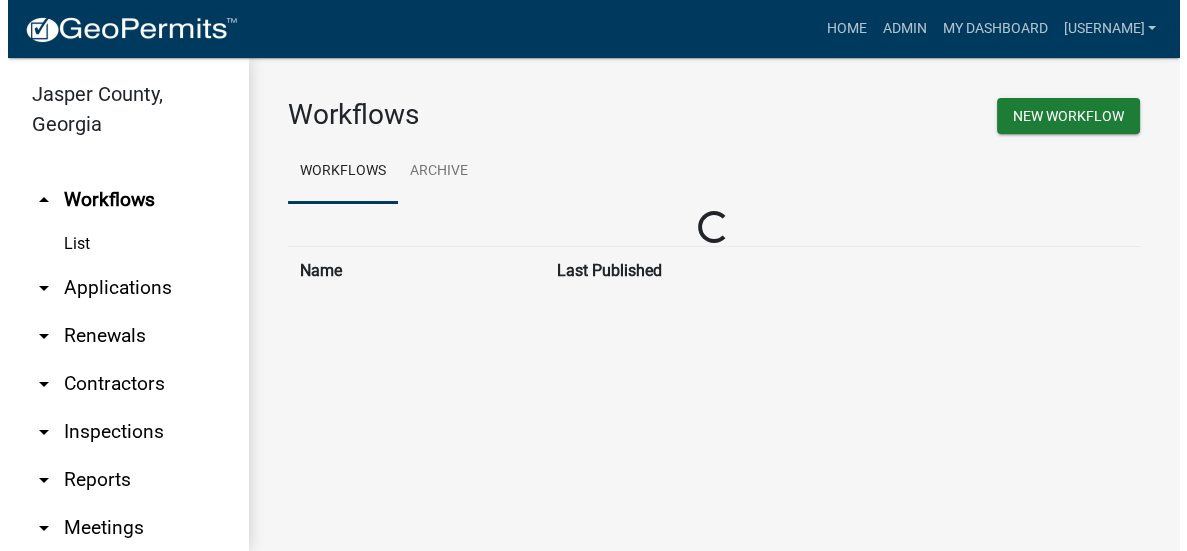 scroll, scrollTop: 0, scrollLeft: 0, axis: both 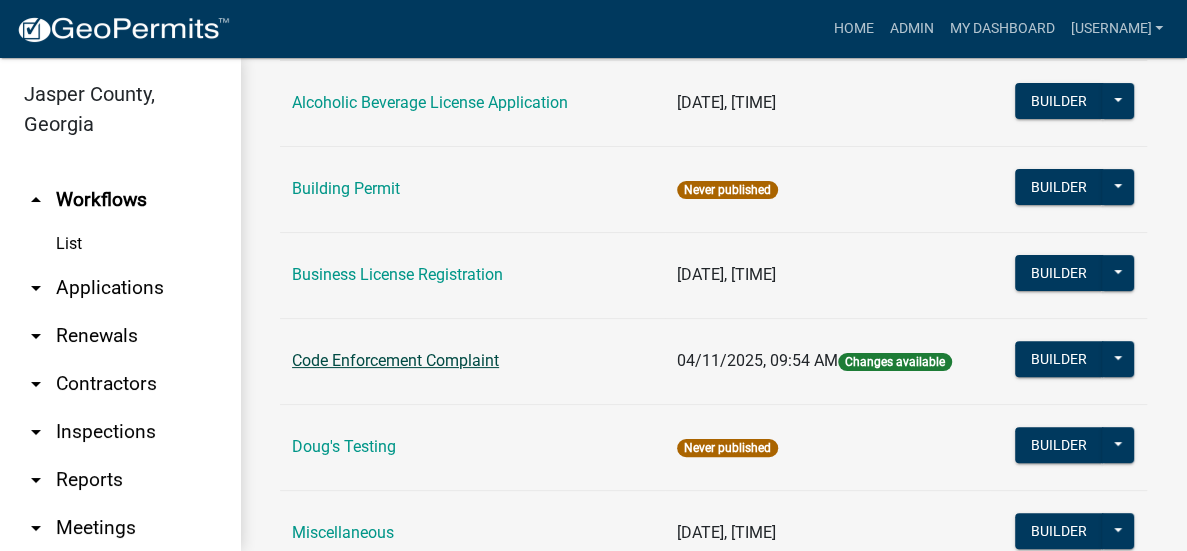 click on "Code Enforcement Complaint" at bounding box center [395, 360] 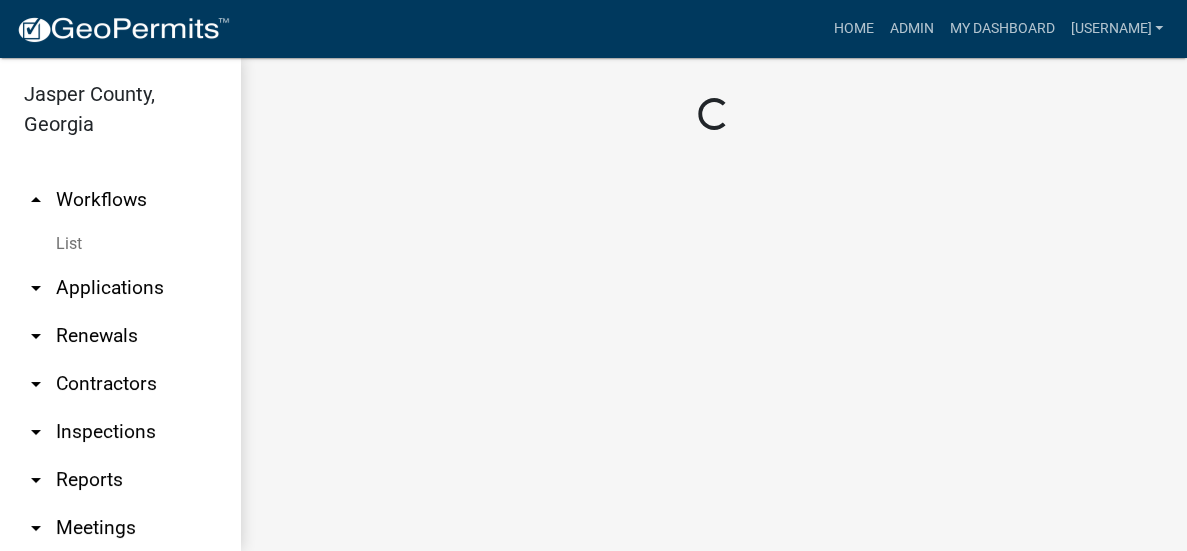 scroll, scrollTop: 0, scrollLeft: 0, axis: both 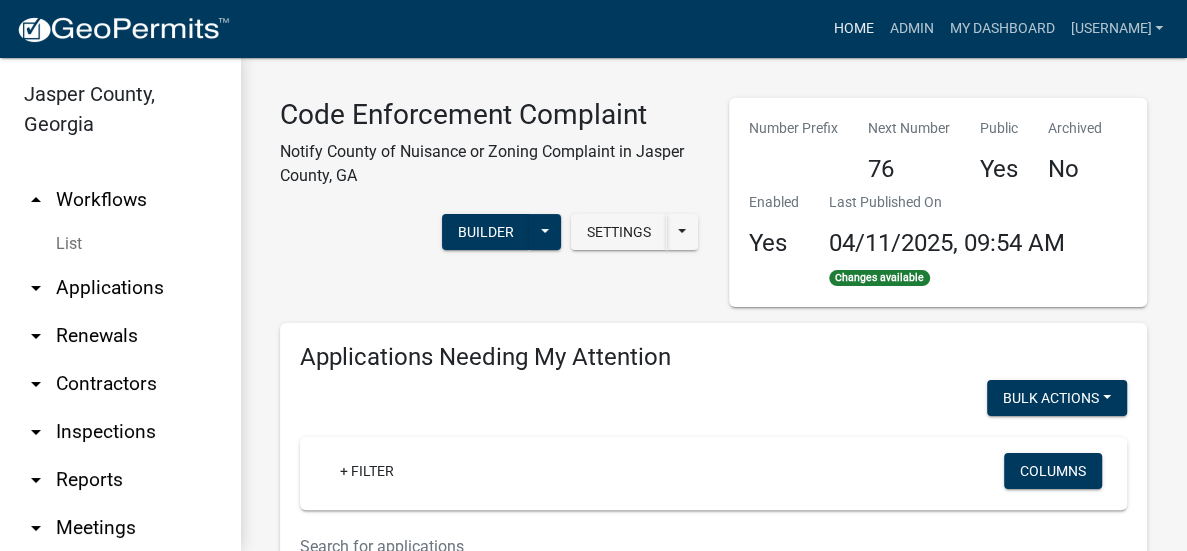 click on "Home" at bounding box center [853, 29] 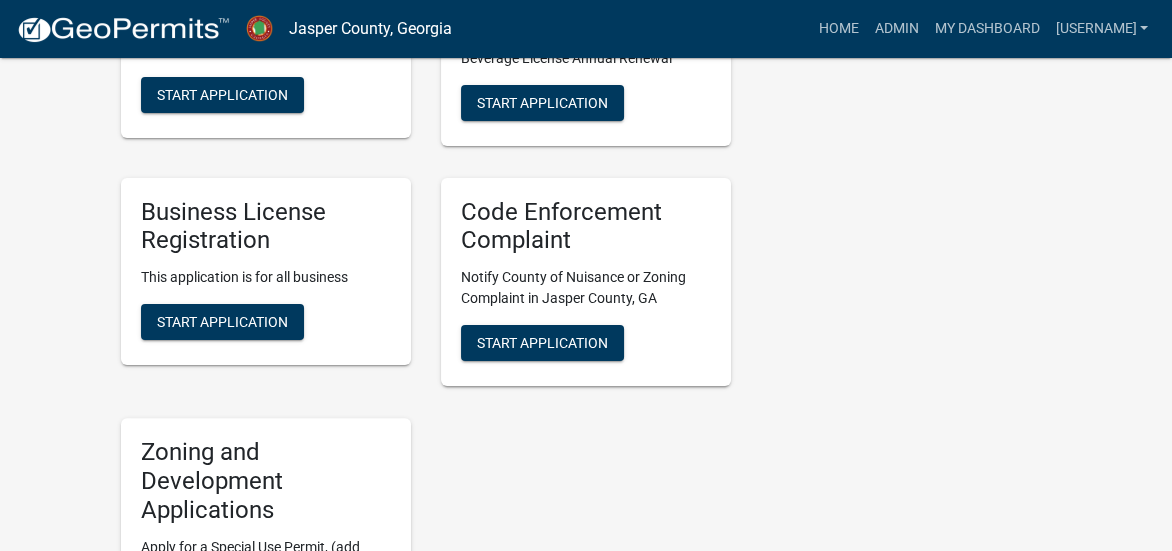 scroll, scrollTop: 700, scrollLeft: 0, axis: vertical 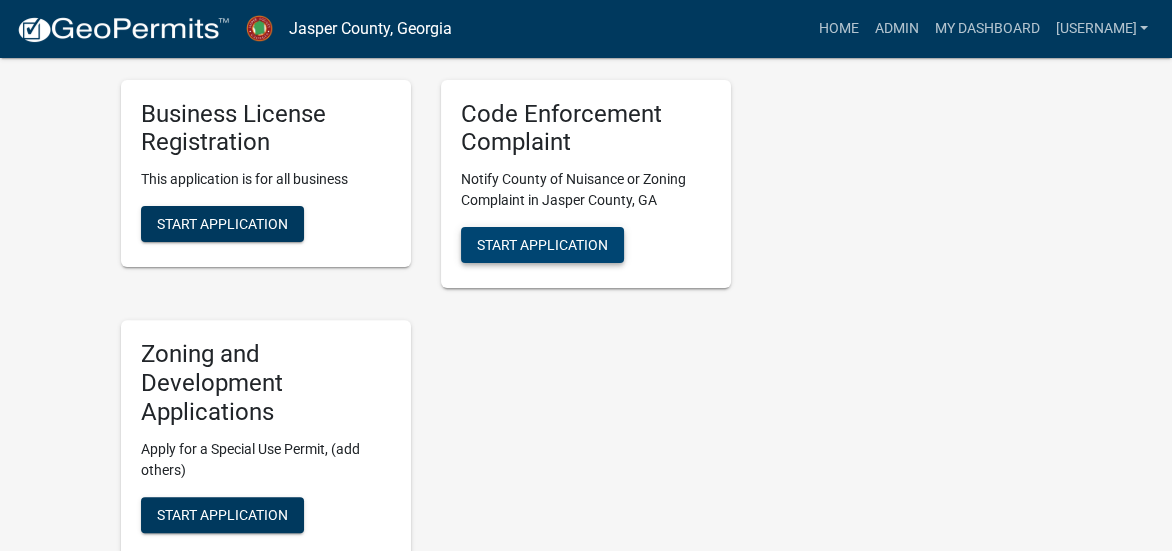 click on "Start Application" 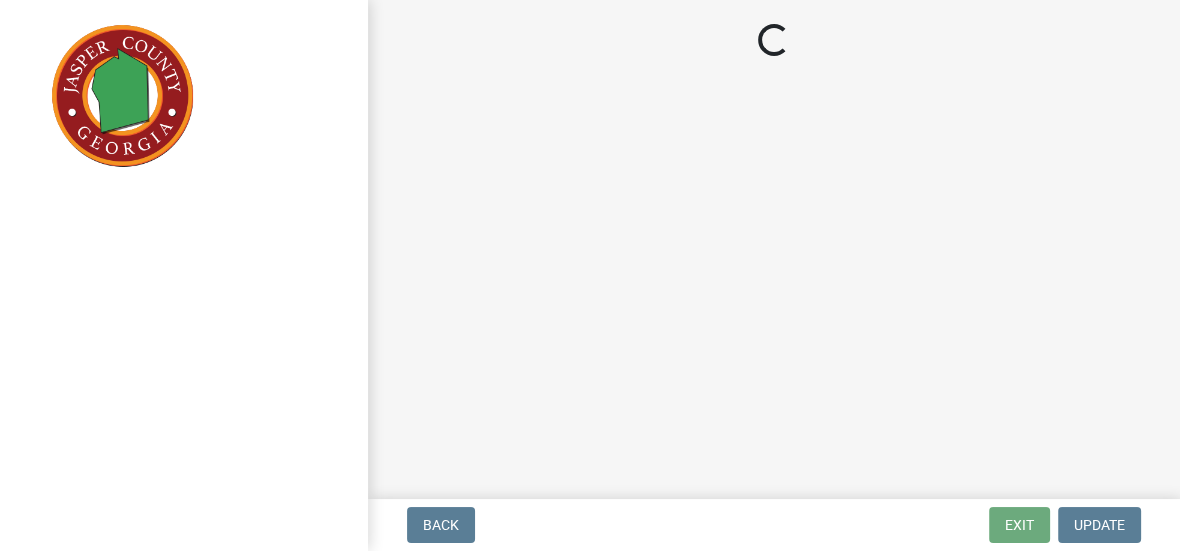 scroll, scrollTop: 0, scrollLeft: 0, axis: both 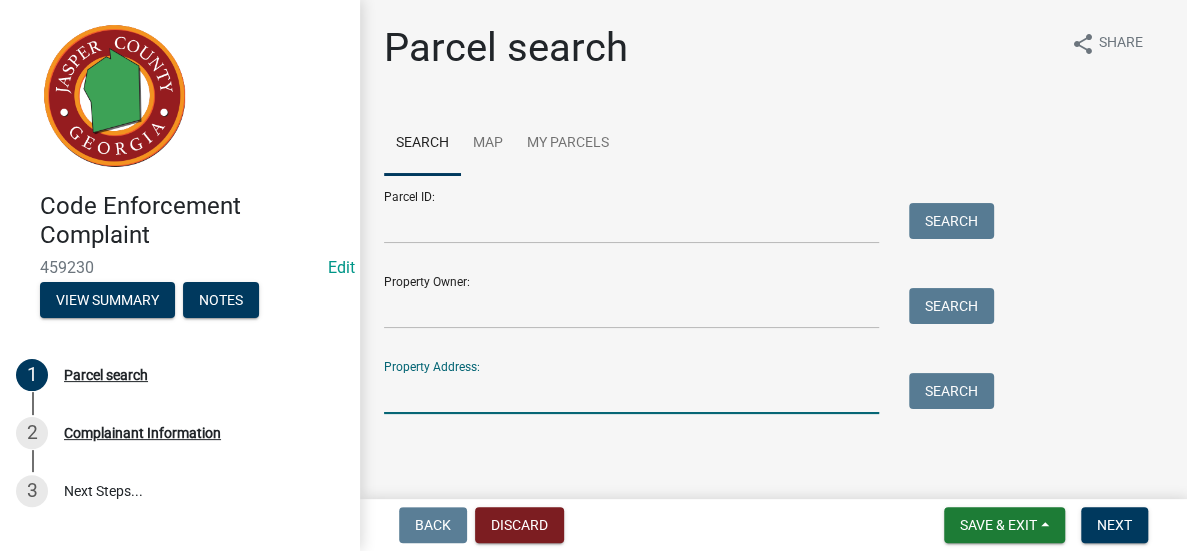 click on "Property Address:" at bounding box center (631, 393) 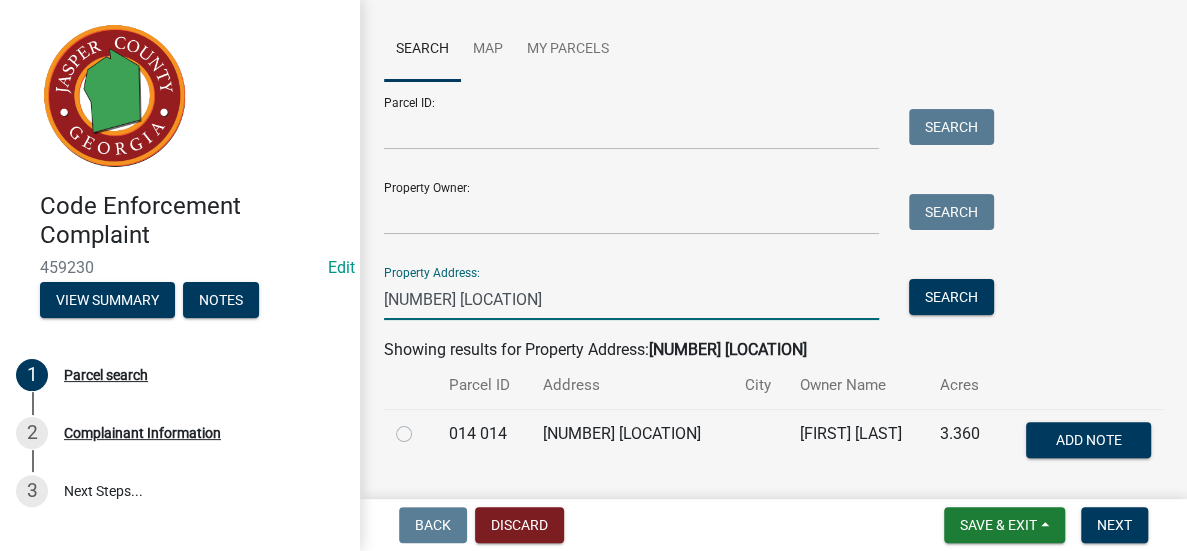 scroll, scrollTop: 185, scrollLeft: 0, axis: vertical 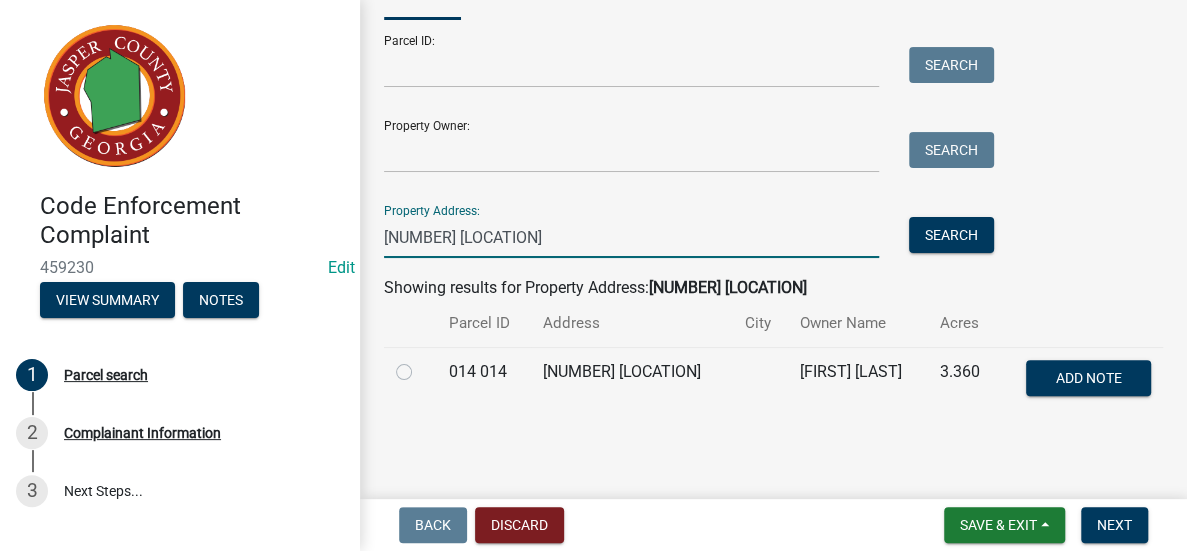 type on "[NUMBER] [LOCATION]" 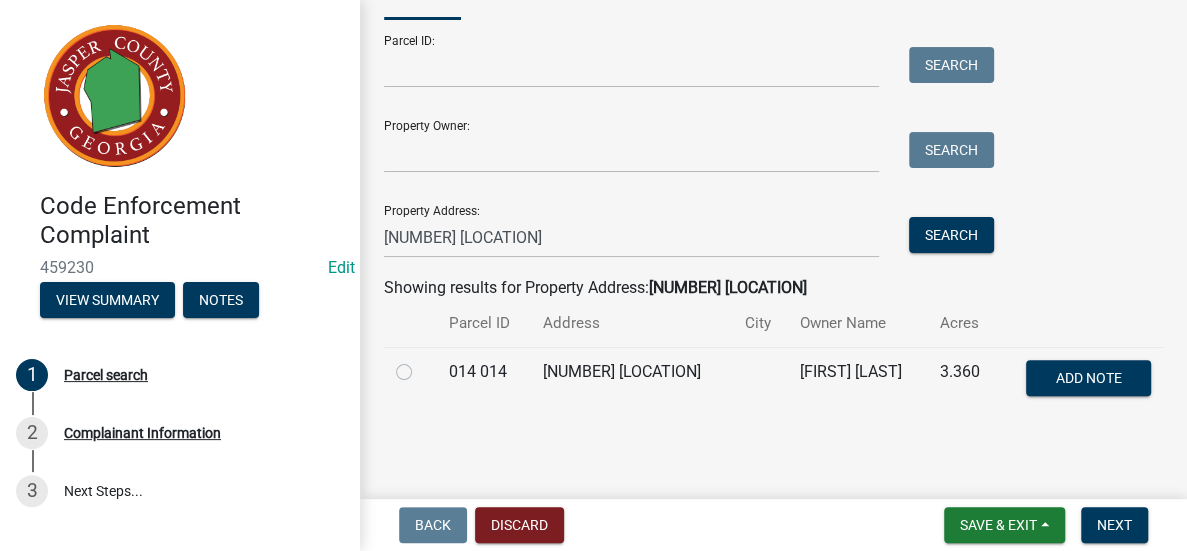 click 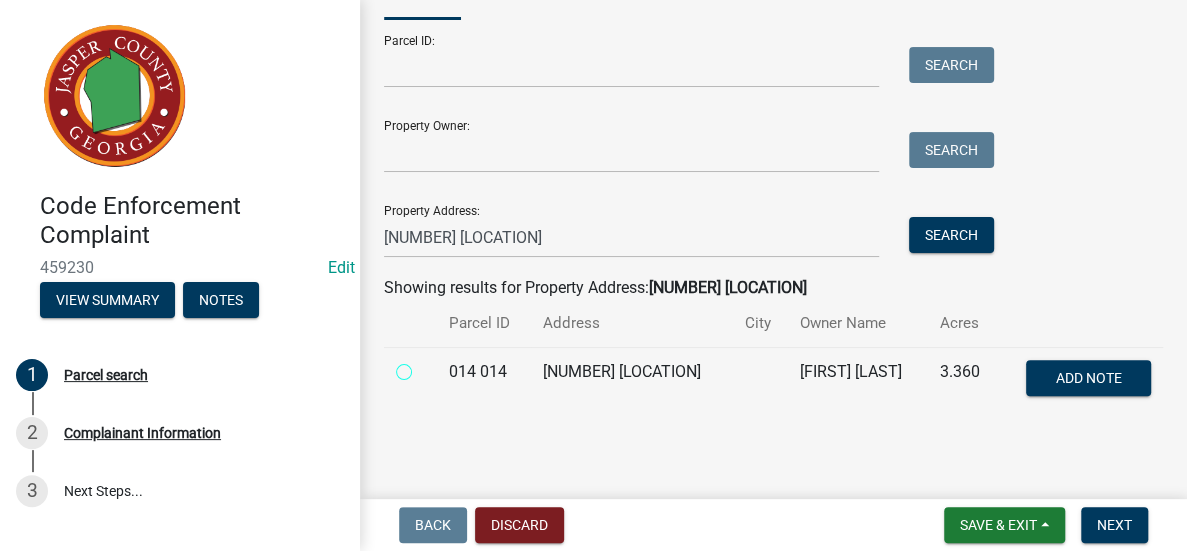 click at bounding box center (426, 366) 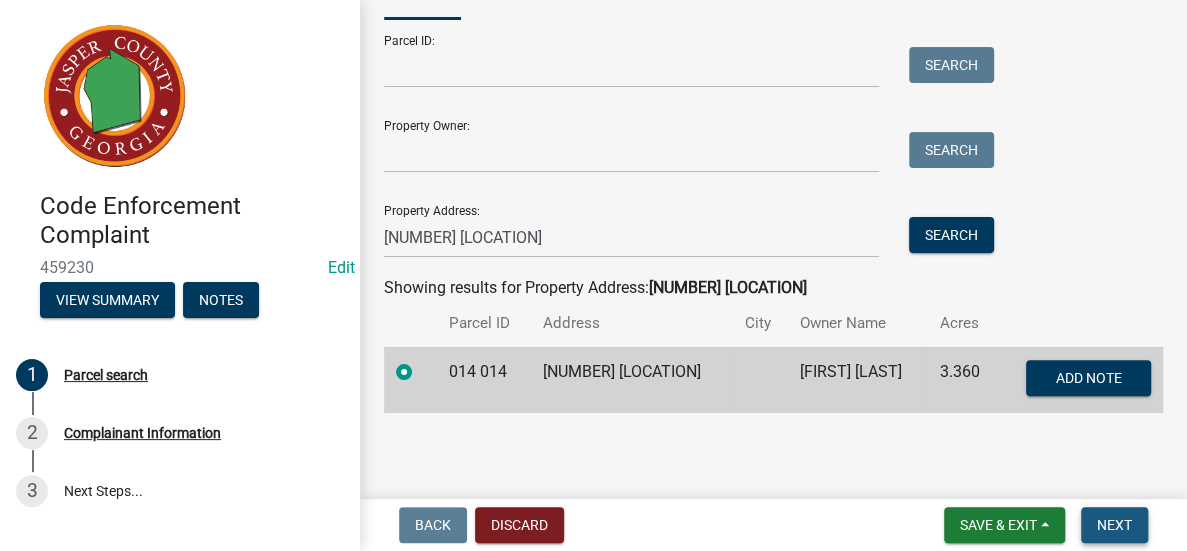 click on "Next" at bounding box center [1114, 525] 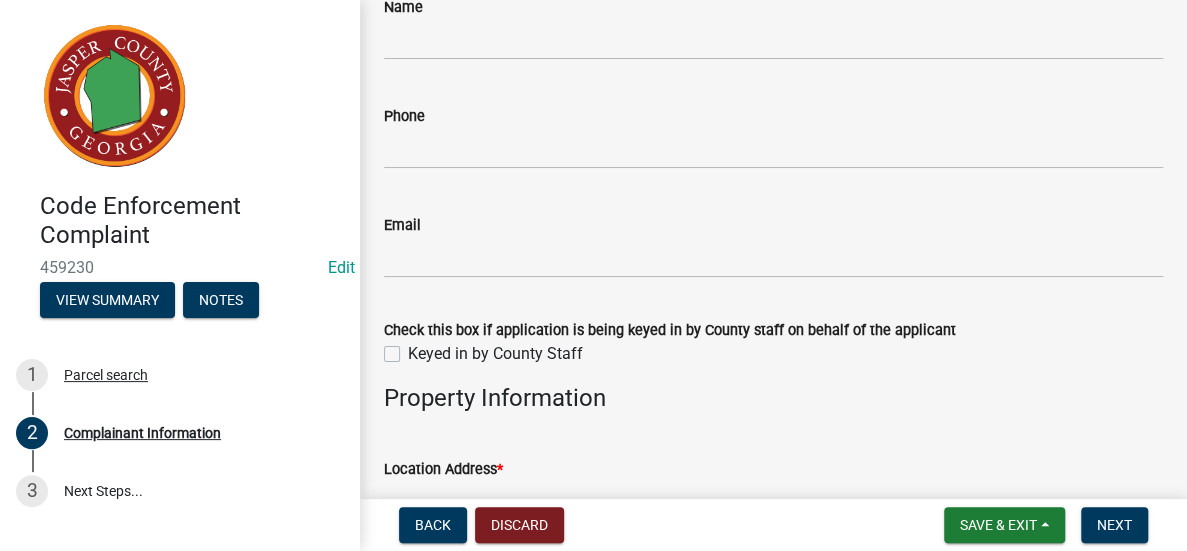 scroll, scrollTop: 200, scrollLeft: 0, axis: vertical 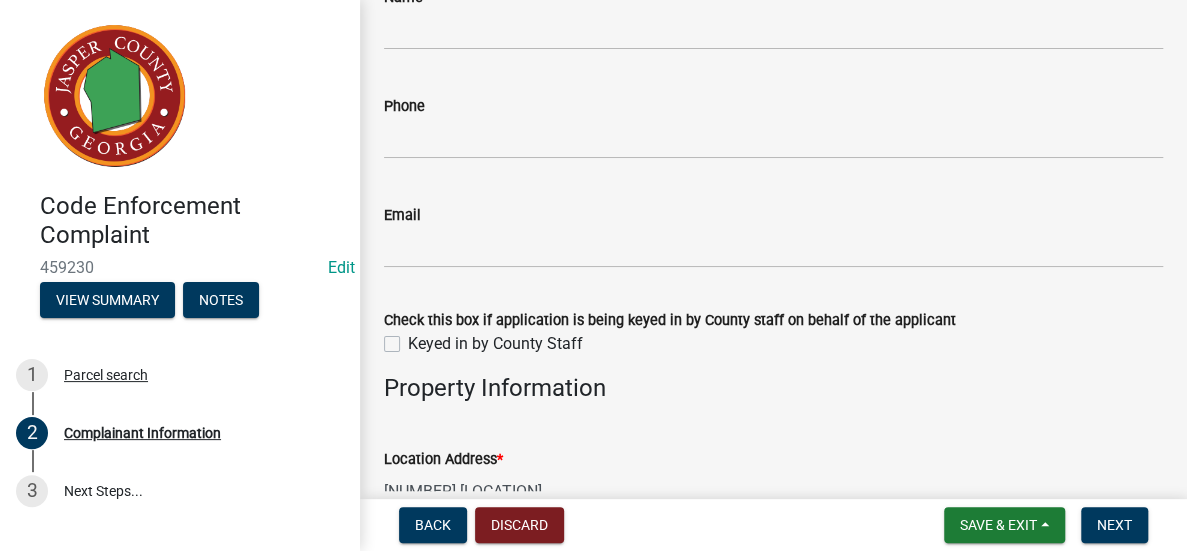 click on "Keyed in by County Staff" 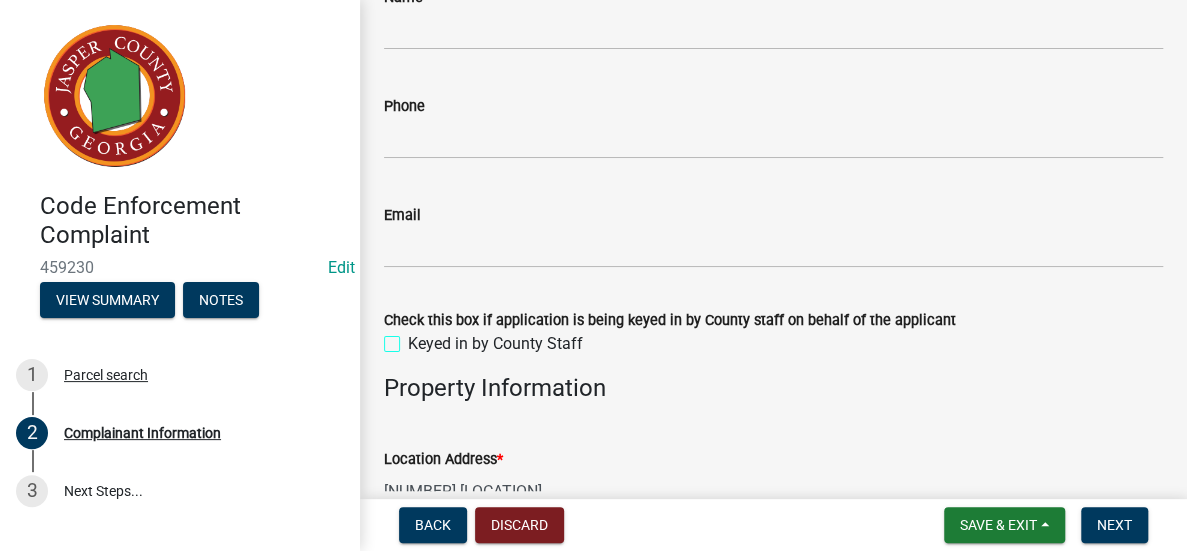 click on "Keyed in by County Staff" at bounding box center [414, 338] 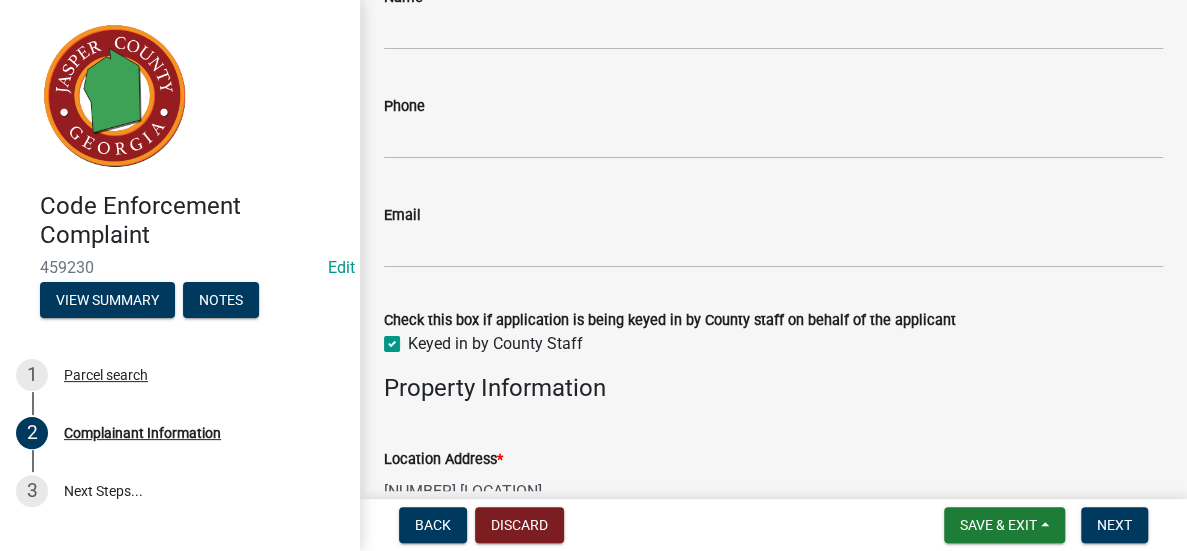 checkbox on "true" 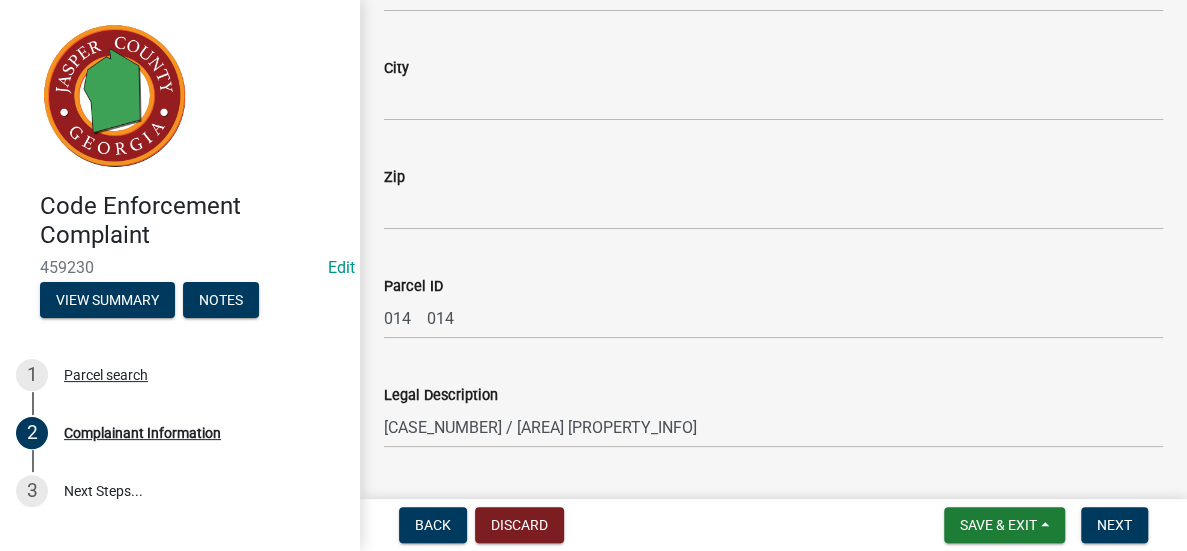 scroll, scrollTop: 1000, scrollLeft: 0, axis: vertical 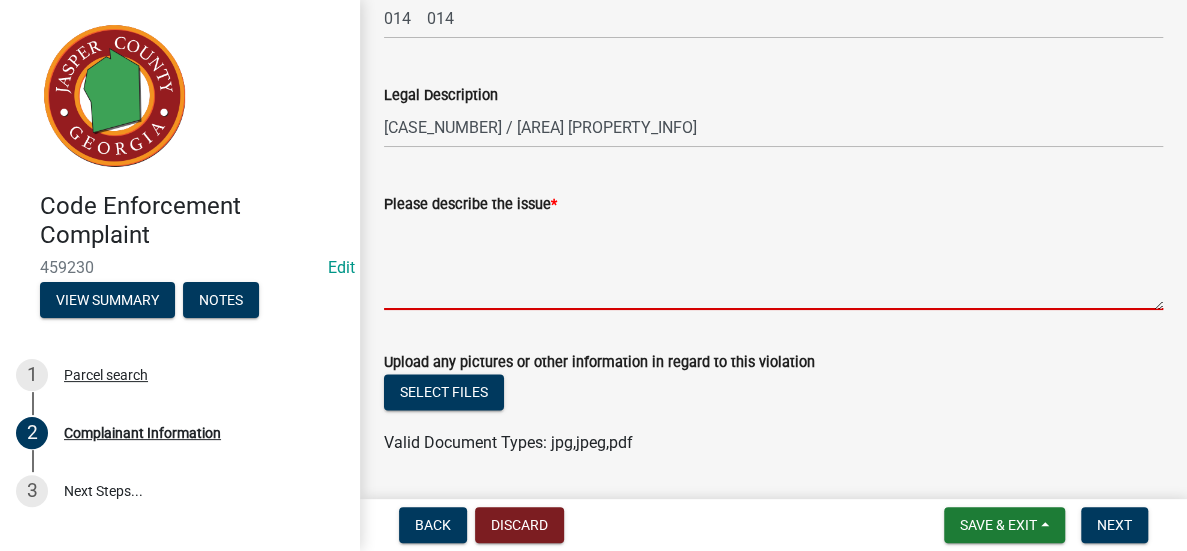 click on "Please describe the issue  *" at bounding box center (773, 263) 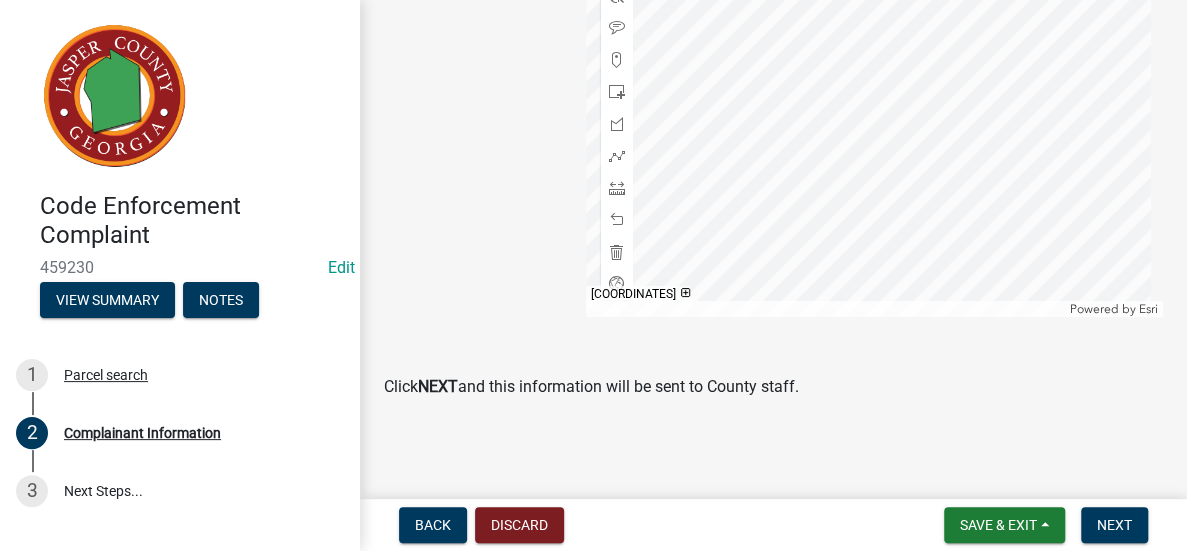 scroll, scrollTop: 1705, scrollLeft: 0, axis: vertical 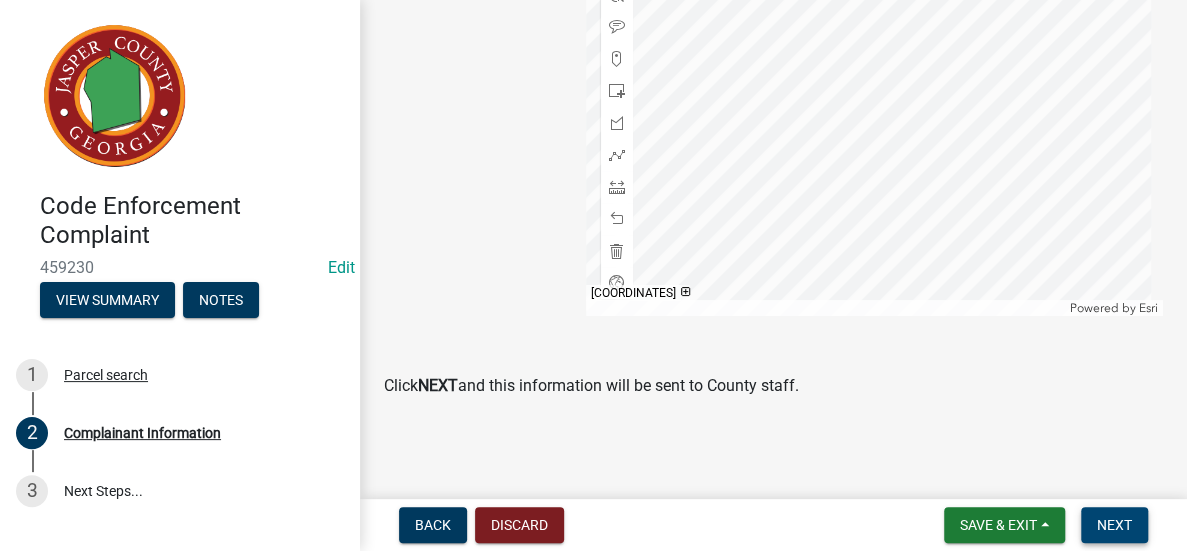 type on "Erosion issues with neighbor" 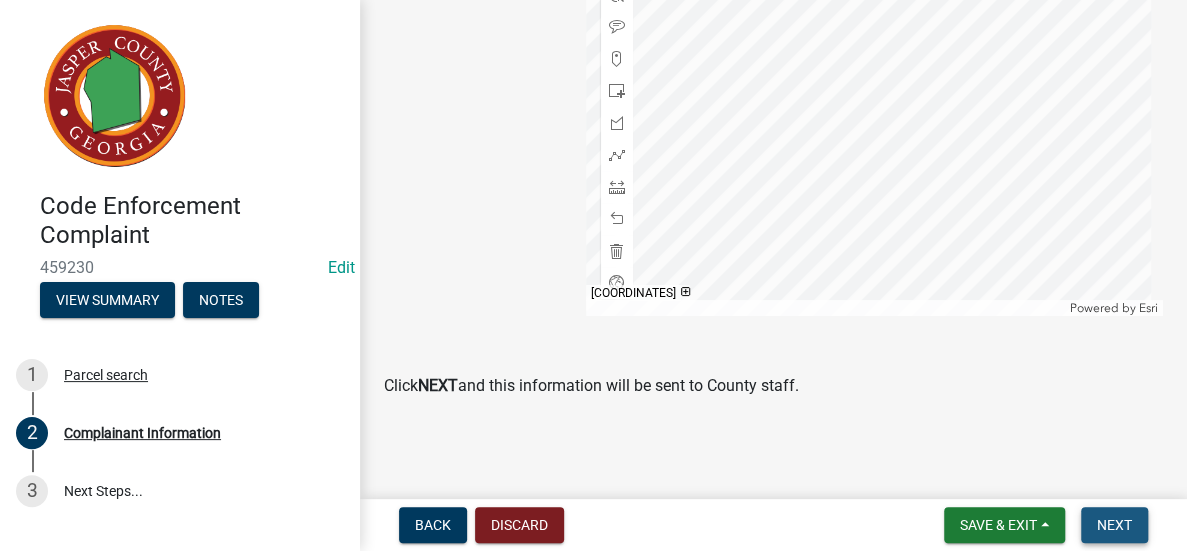 click on "Next" at bounding box center (1114, 525) 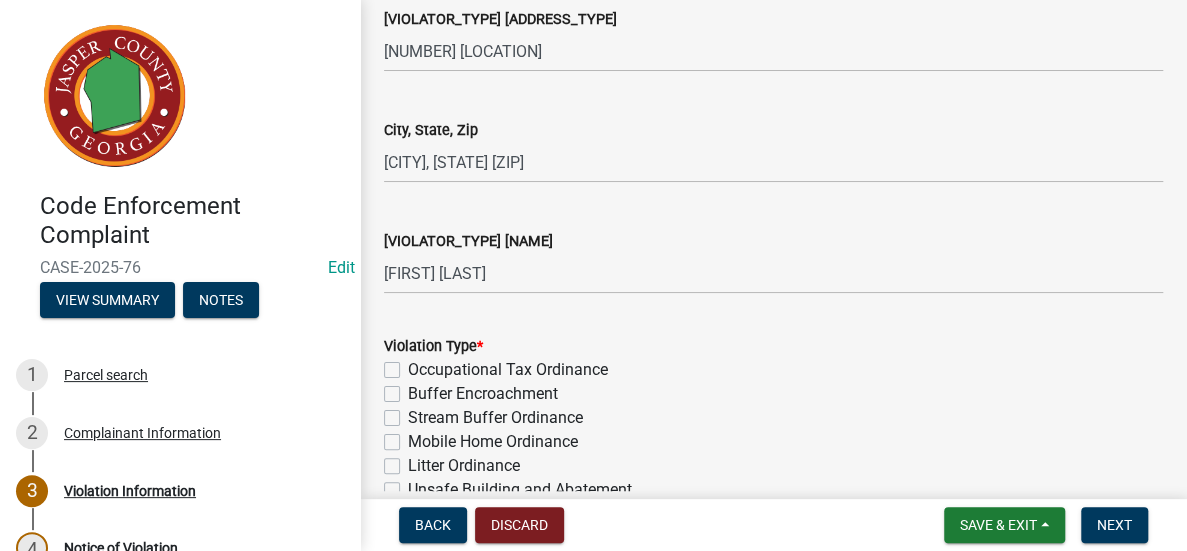 scroll, scrollTop: 300, scrollLeft: 0, axis: vertical 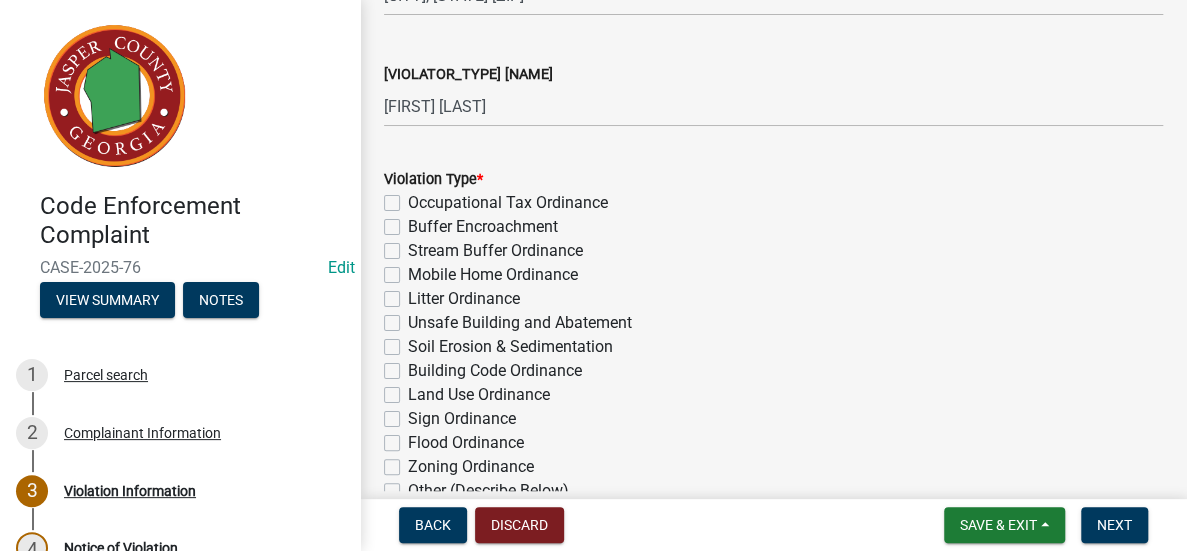 click on "Soil Erosion & Sedimentation" 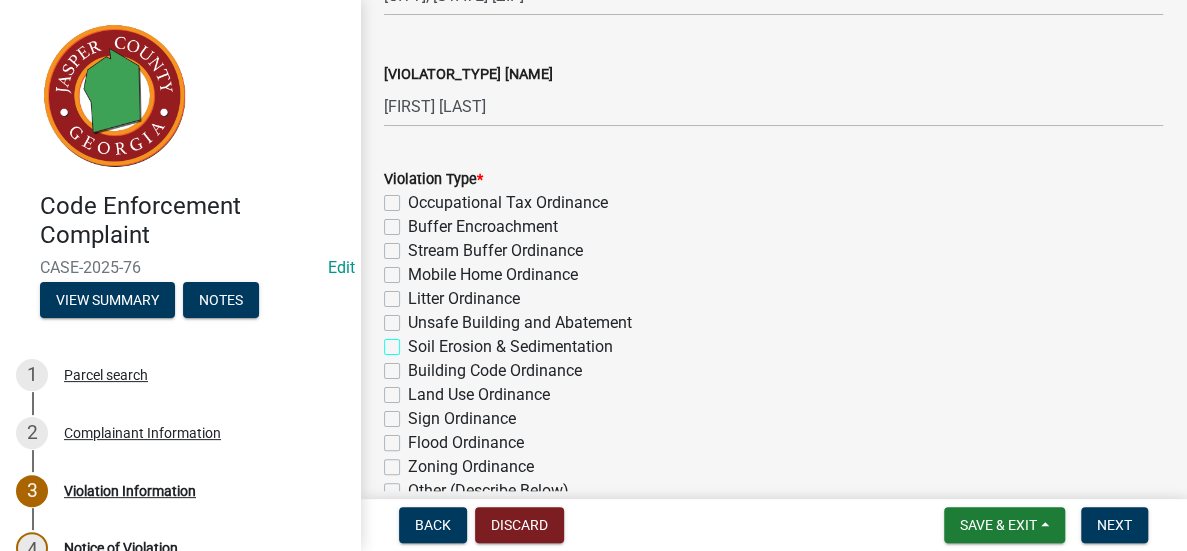 click on "Soil Erosion & Sedimentation" at bounding box center [414, 341] 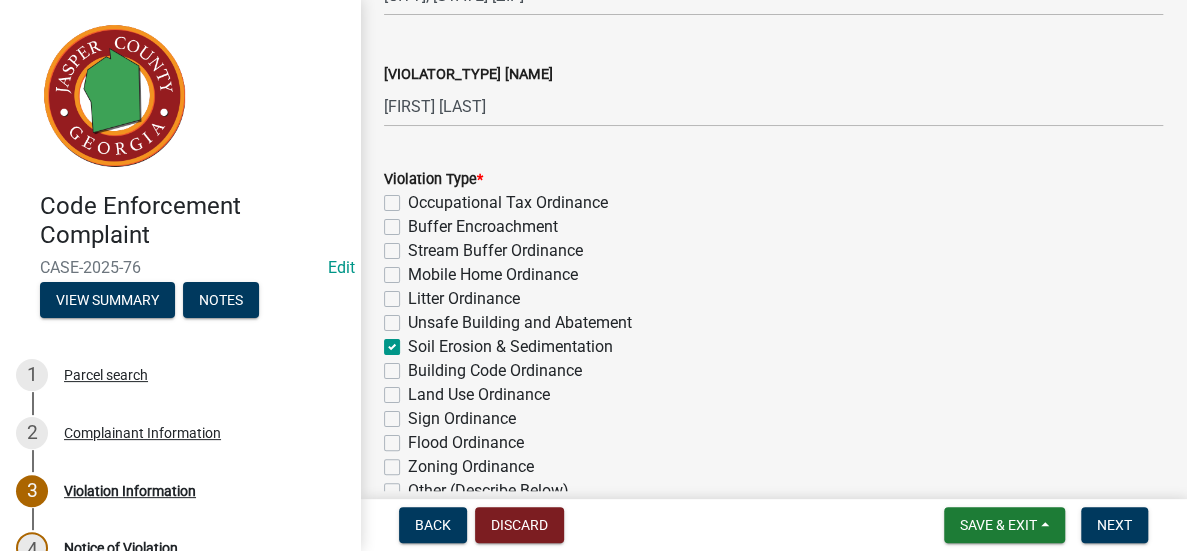checkbox on "false" 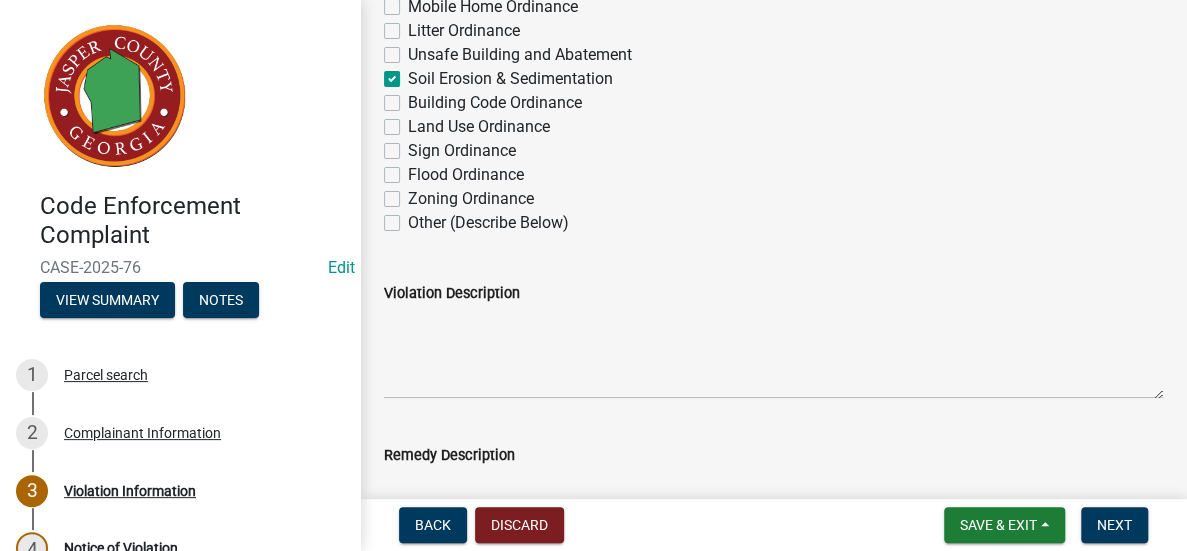 scroll, scrollTop: 600, scrollLeft: 0, axis: vertical 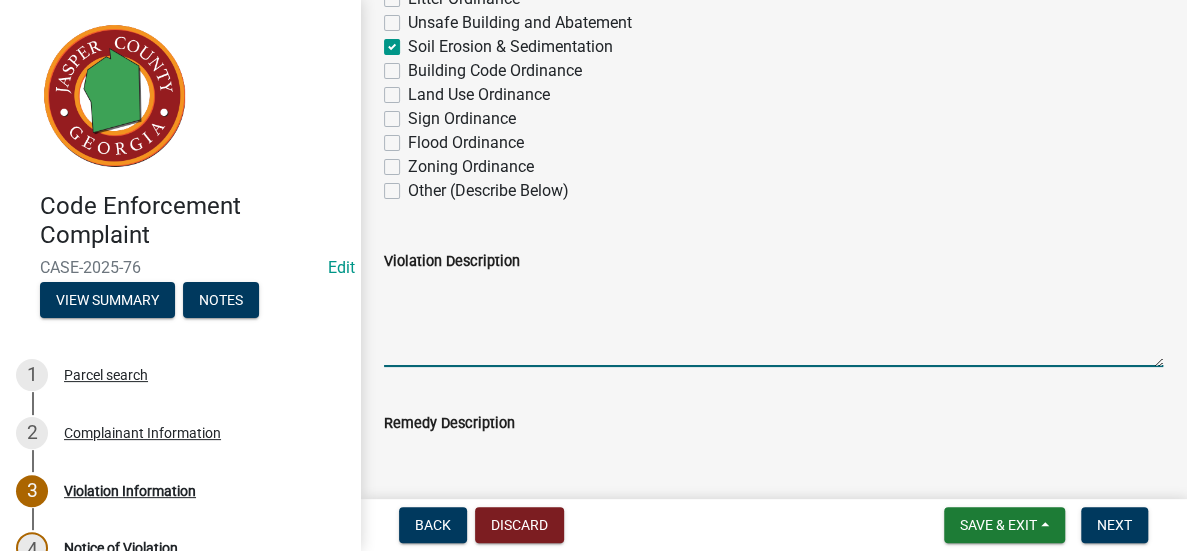 click on "Violation Description" at bounding box center (773, 320) 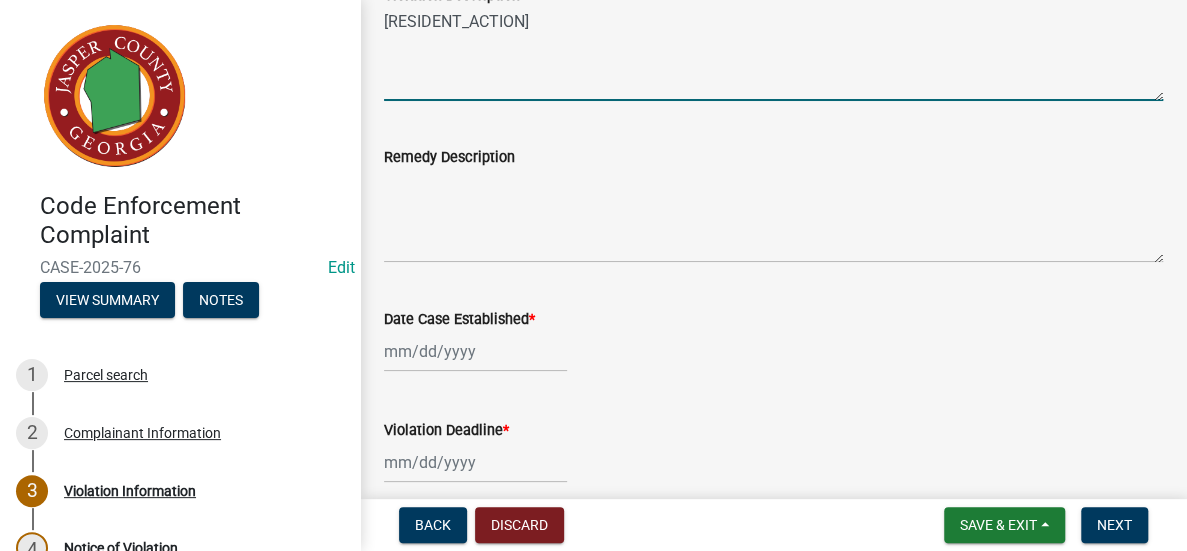 scroll, scrollTop: 900, scrollLeft: 0, axis: vertical 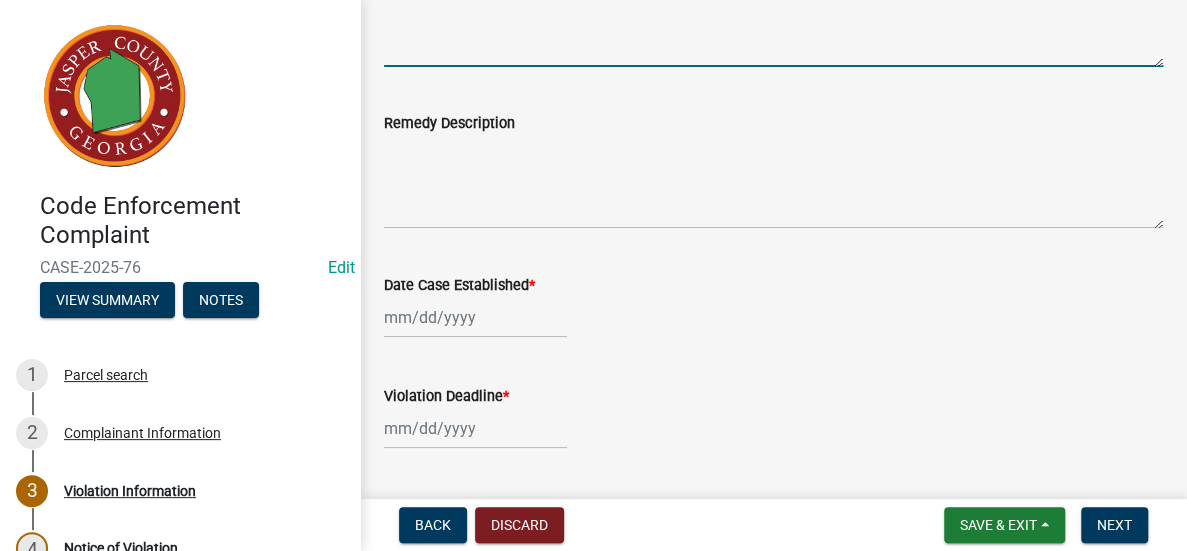 type on "[RESIDENT_ACTION]" 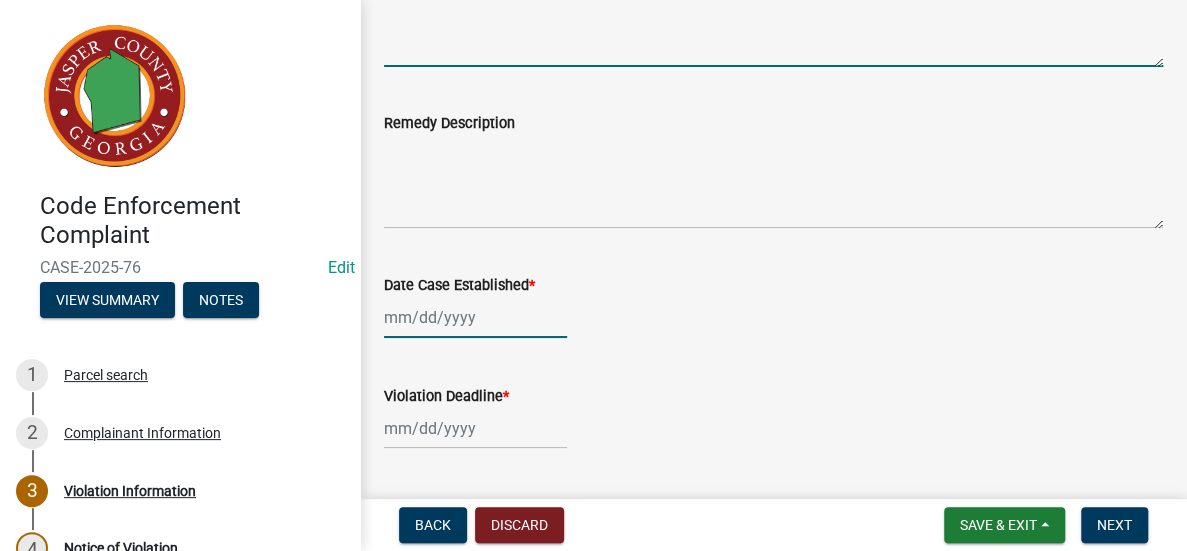 click 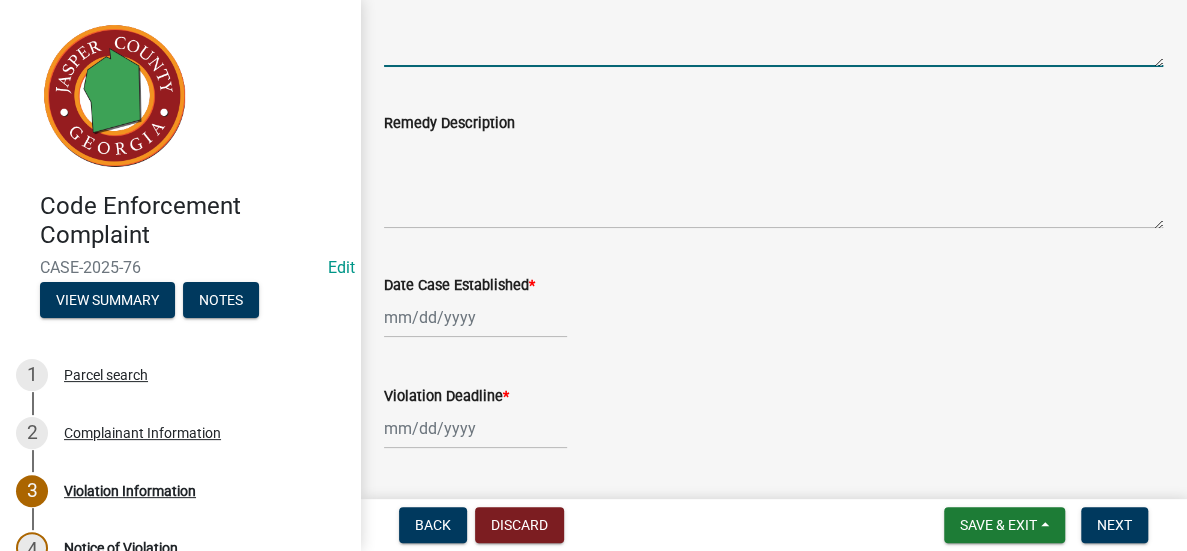 select on "8" 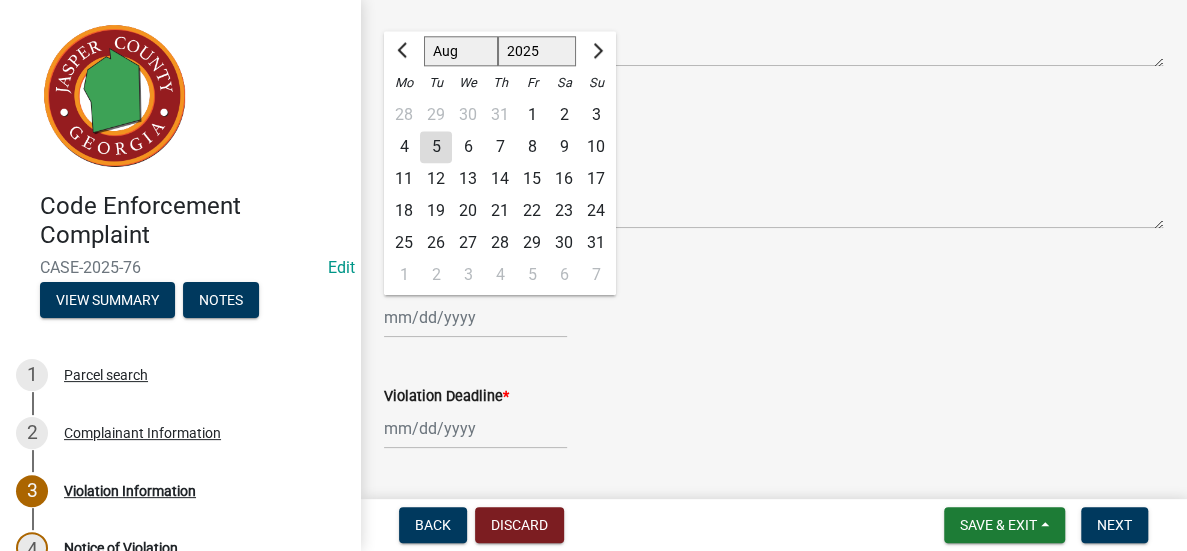 click on "4" 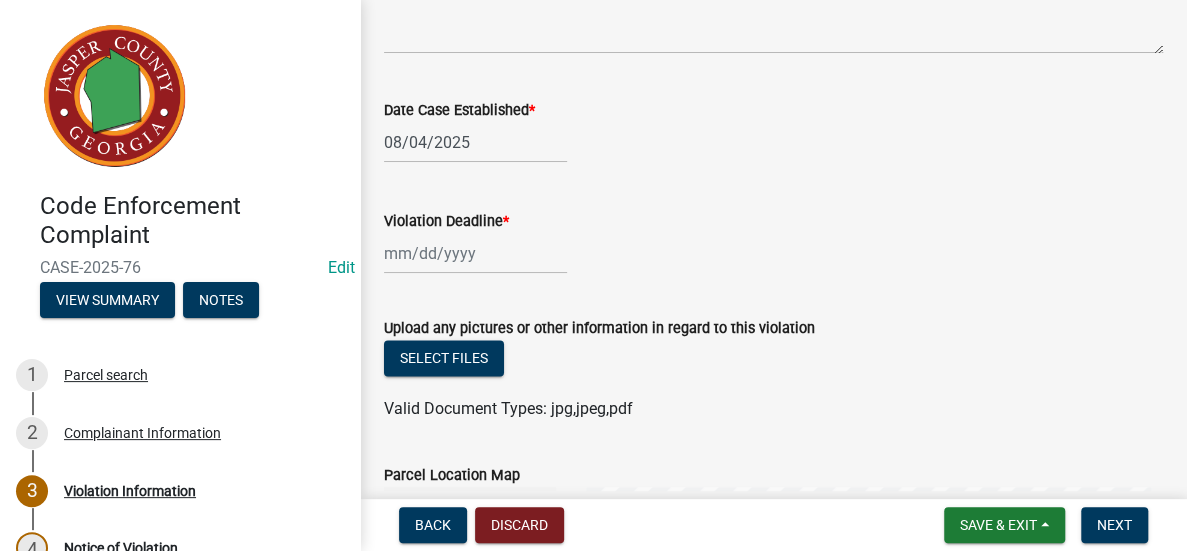 scroll, scrollTop: 1200, scrollLeft: 0, axis: vertical 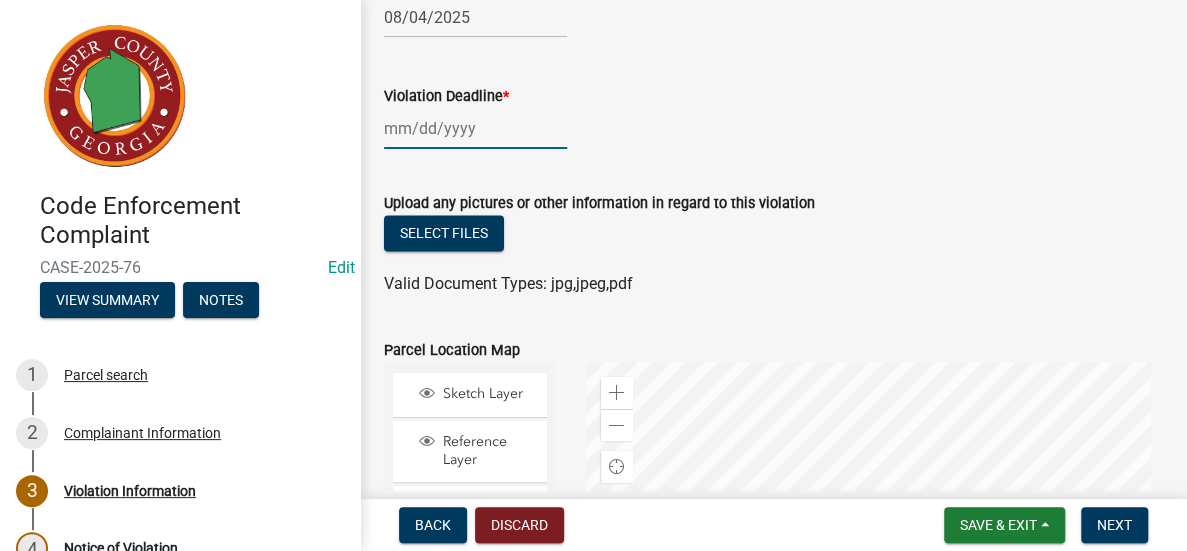 click 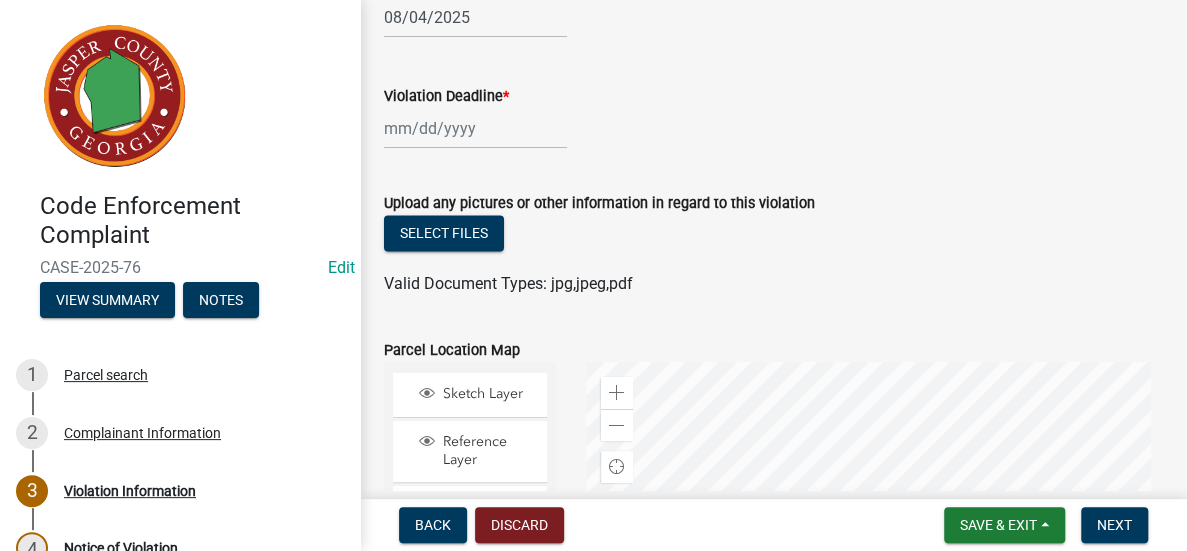 select on "8" 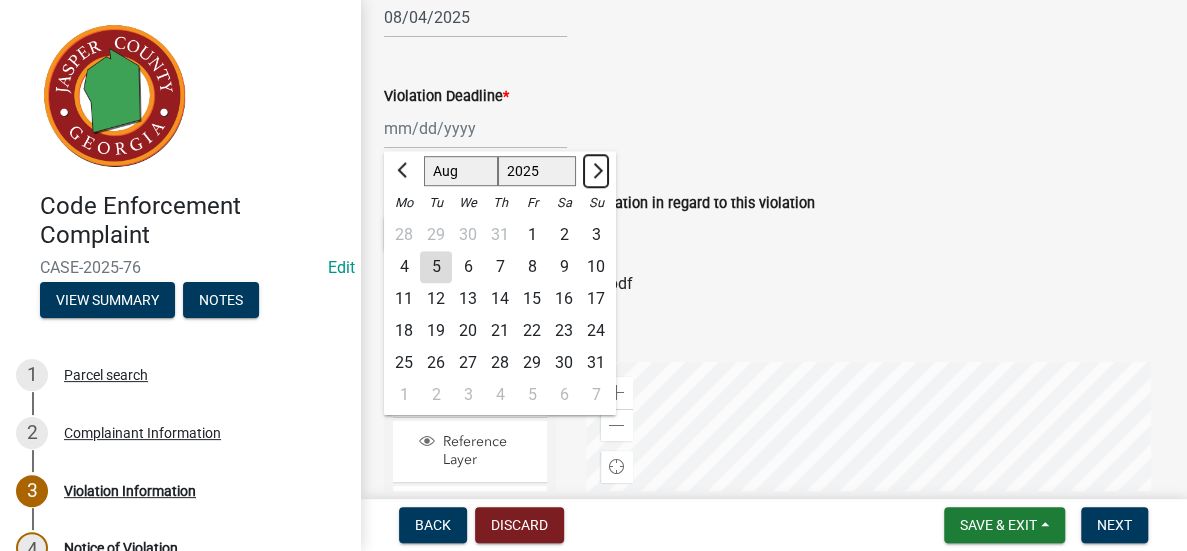 click 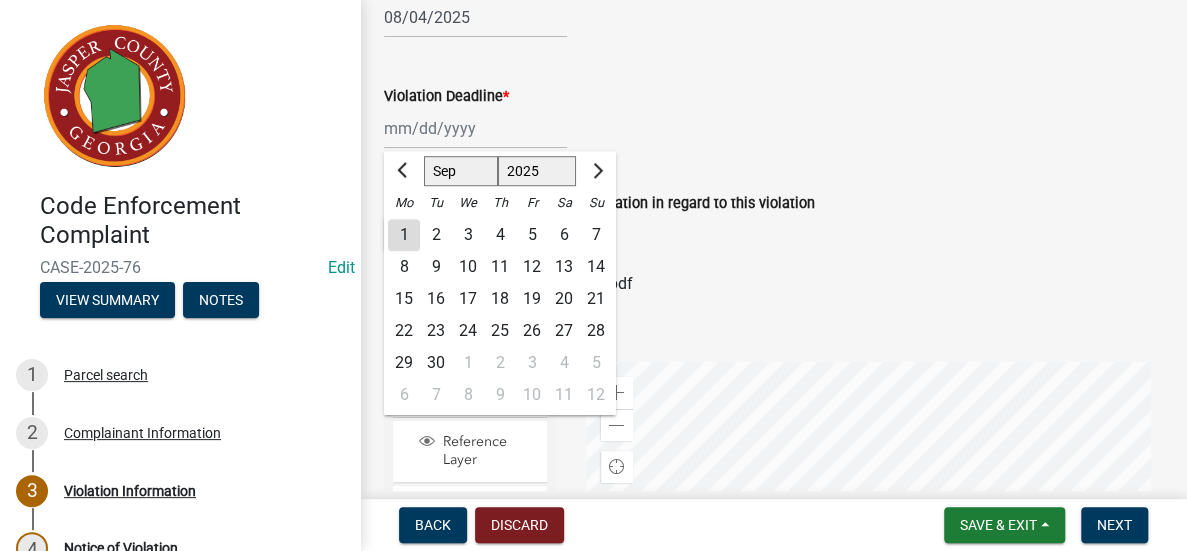 click on "4" 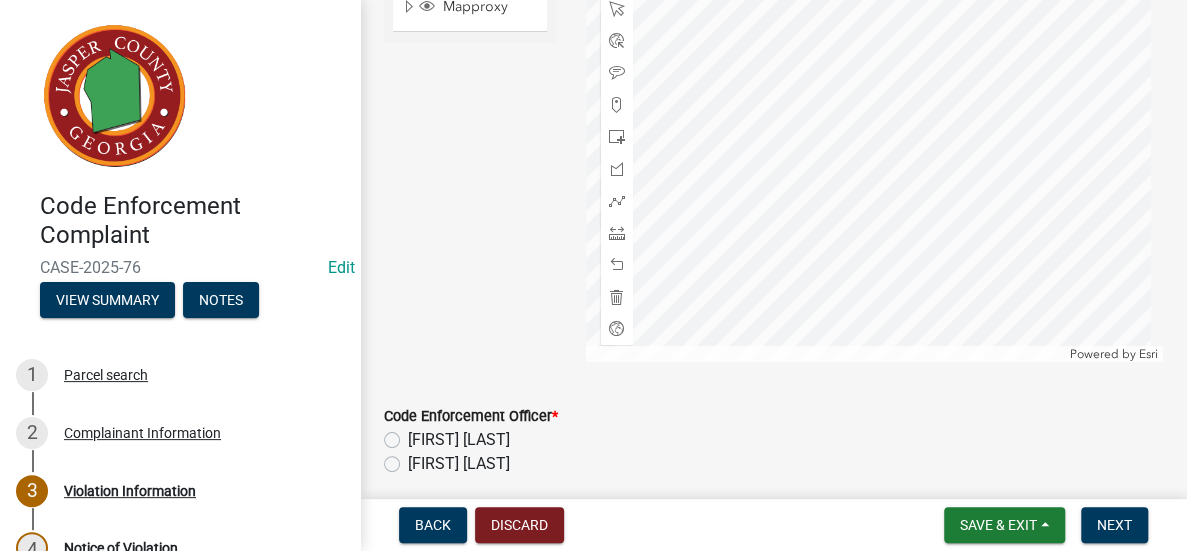 scroll, scrollTop: 1894, scrollLeft: 0, axis: vertical 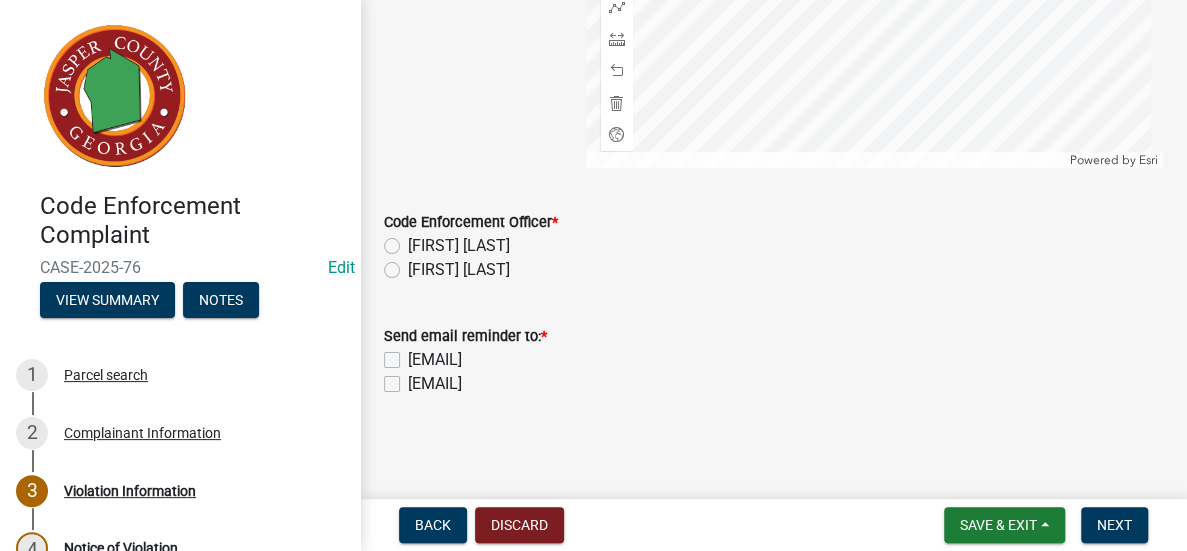 click on "[FIRST] [LAST]" 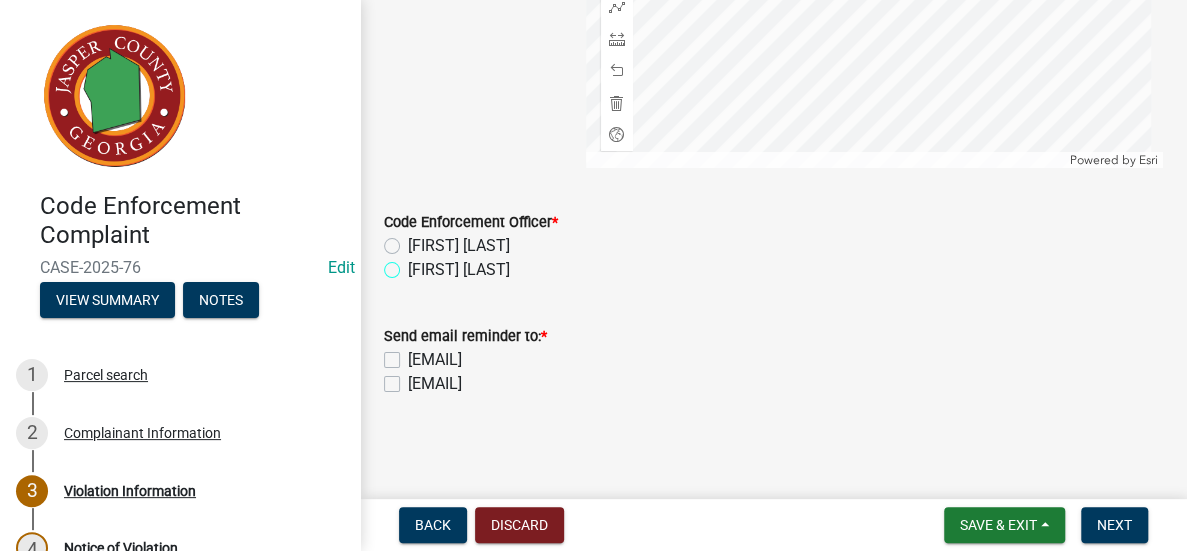 click on "[FIRST] [LAST]" at bounding box center [414, 264] 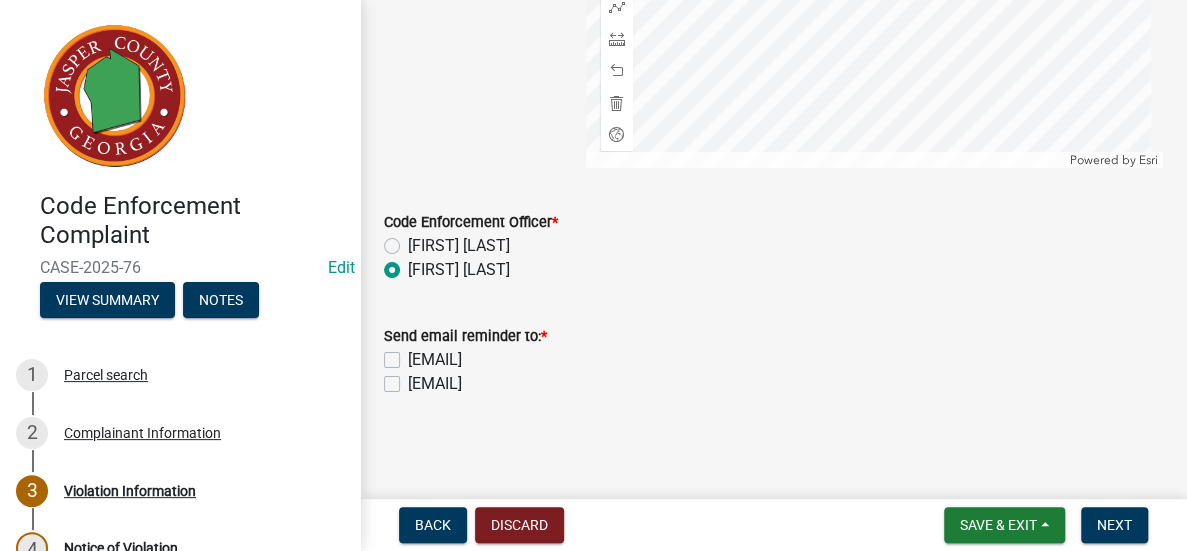 radio on "true" 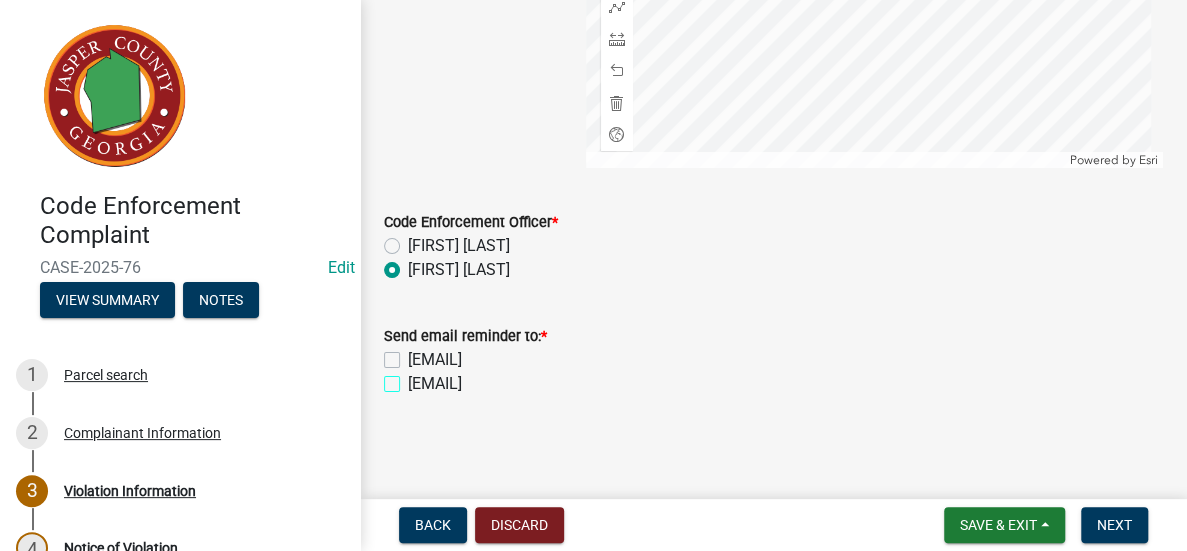 click on "[EMAIL]" at bounding box center (414, 378) 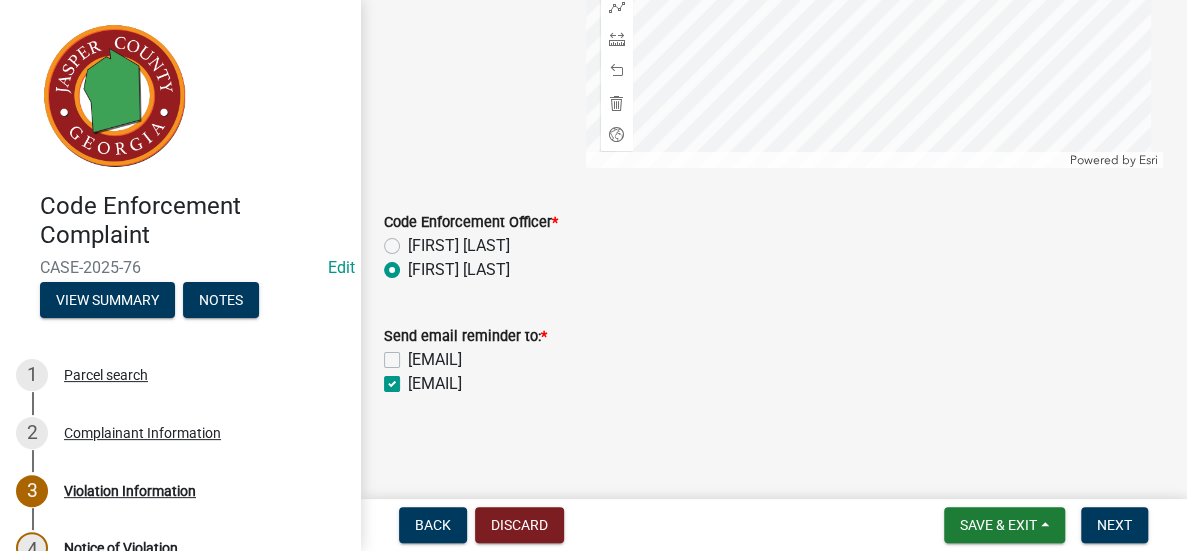 checkbox on "false" 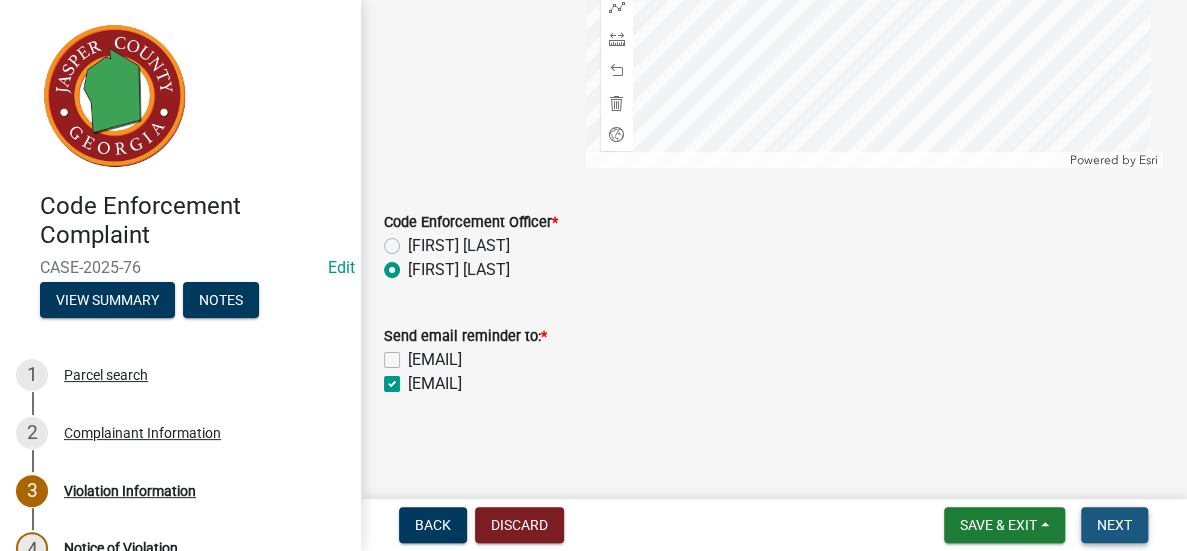 click on "Next" at bounding box center (1114, 525) 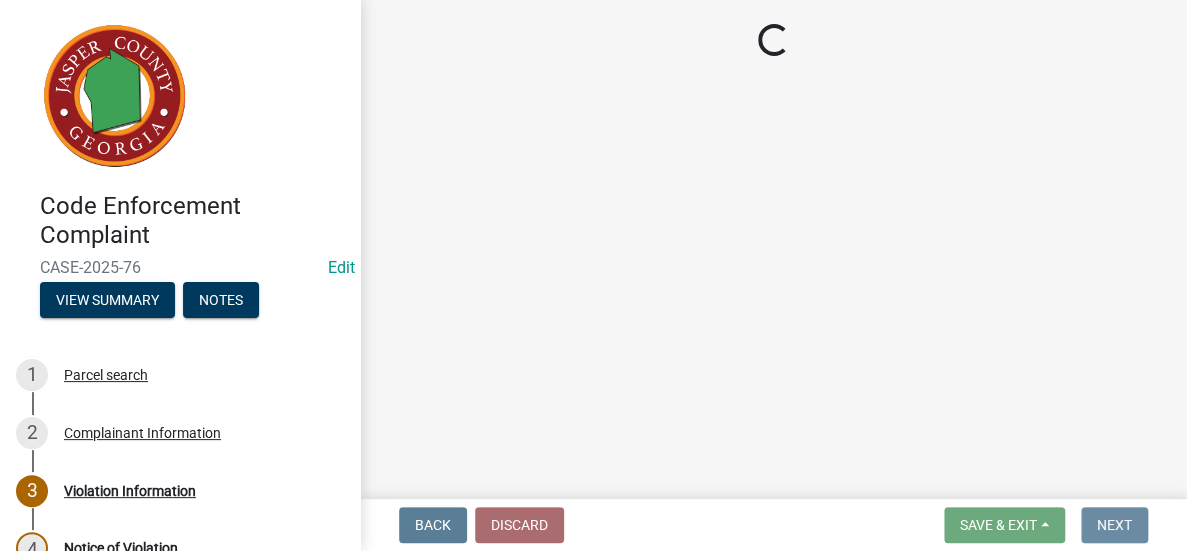 scroll, scrollTop: 0, scrollLeft: 0, axis: both 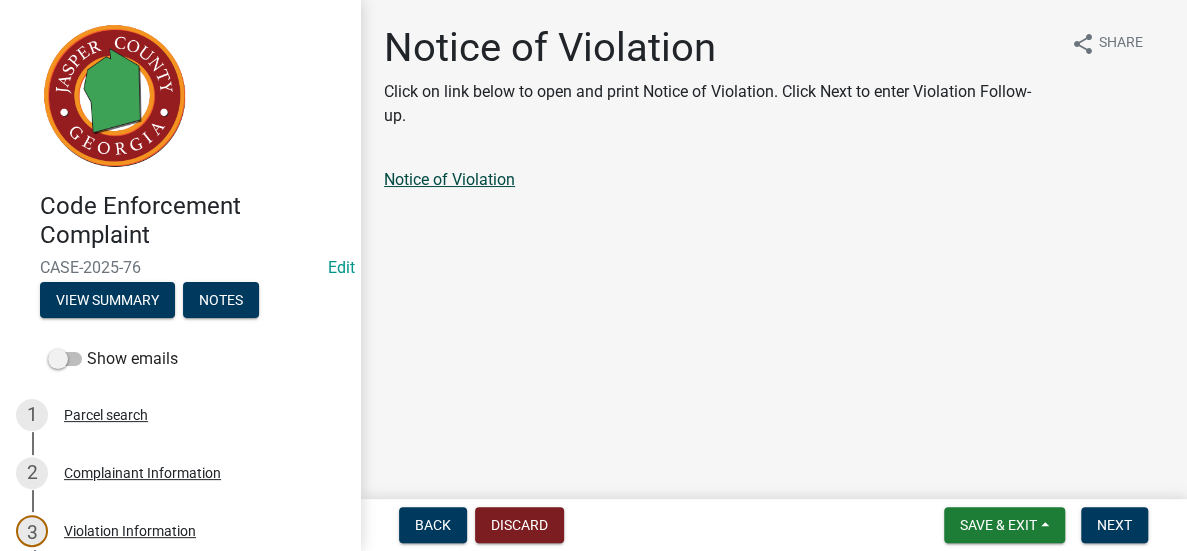 click on "Notice of Violation" 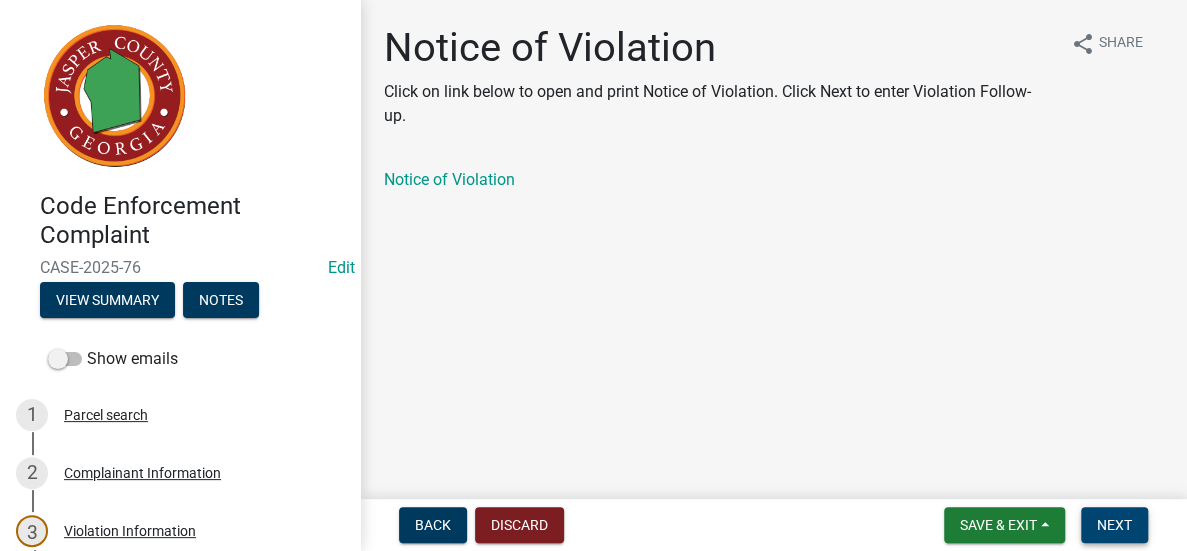 click on "Next" at bounding box center (1114, 525) 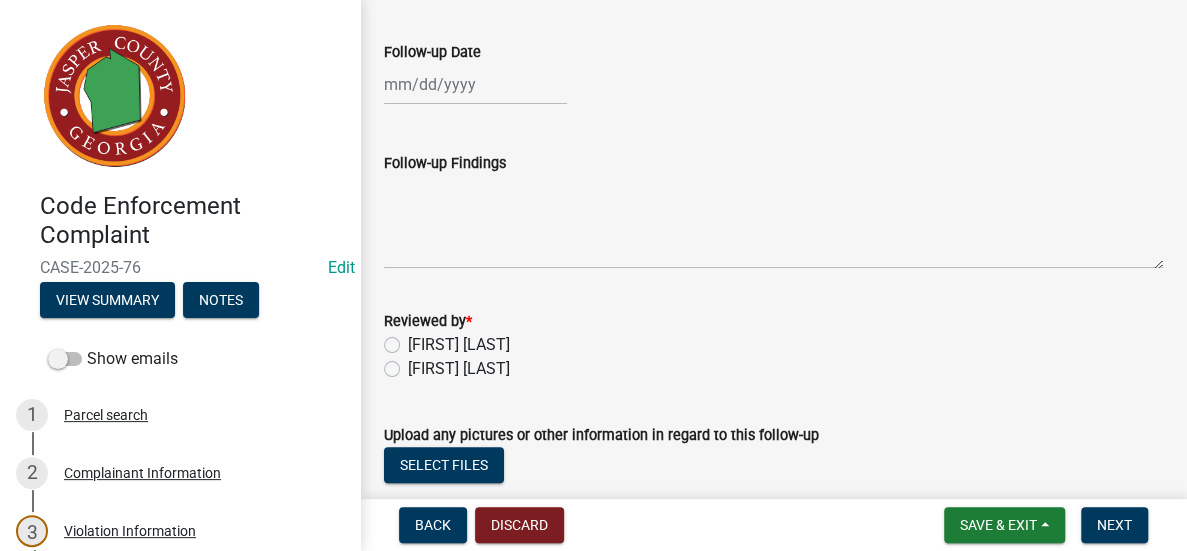 scroll, scrollTop: 400, scrollLeft: 0, axis: vertical 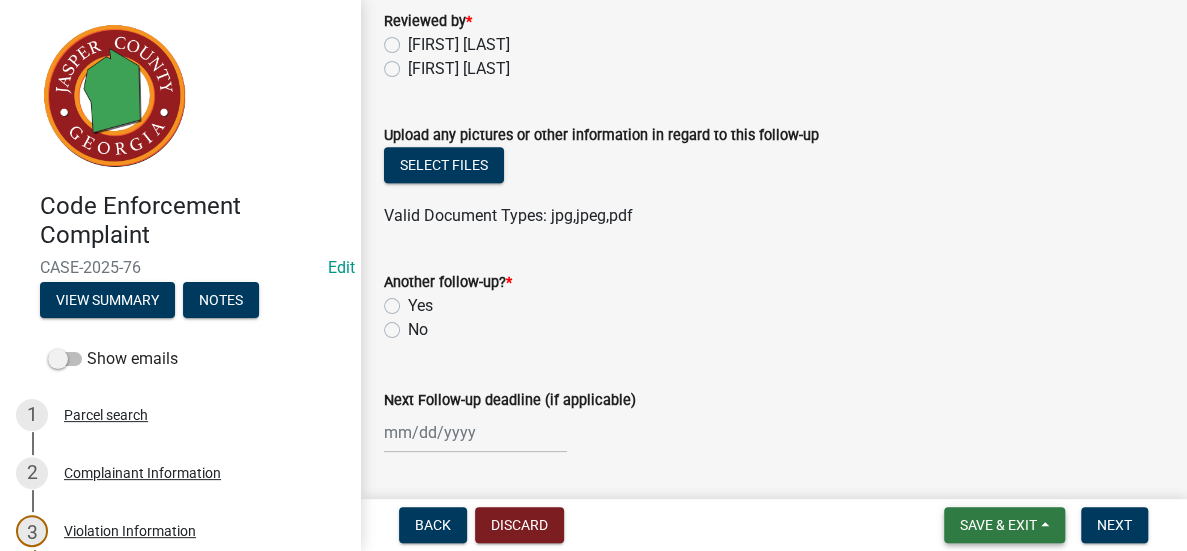 click on "Save & Exit" at bounding box center (998, 525) 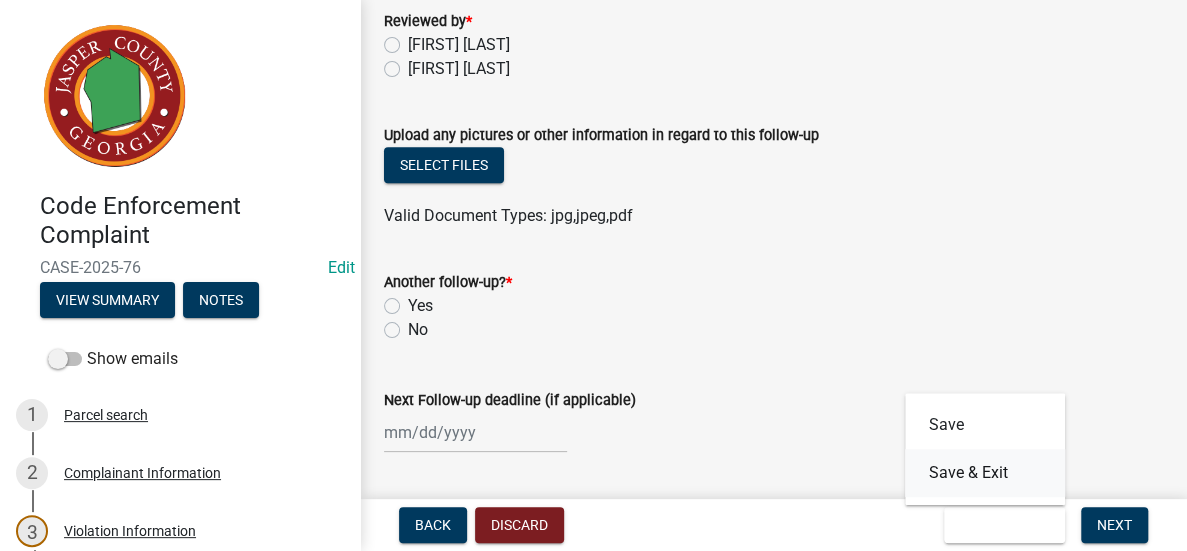 click on "Save & Exit" at bounding box center (985, 473) 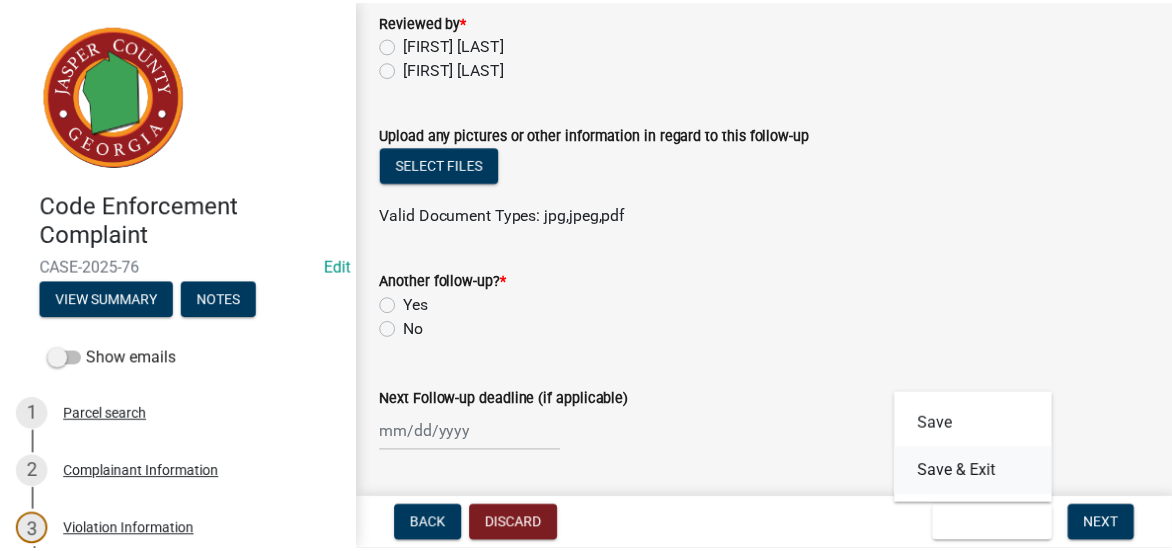 scroll, scrollTop: 0, scrollLeft: 0, axis: both 